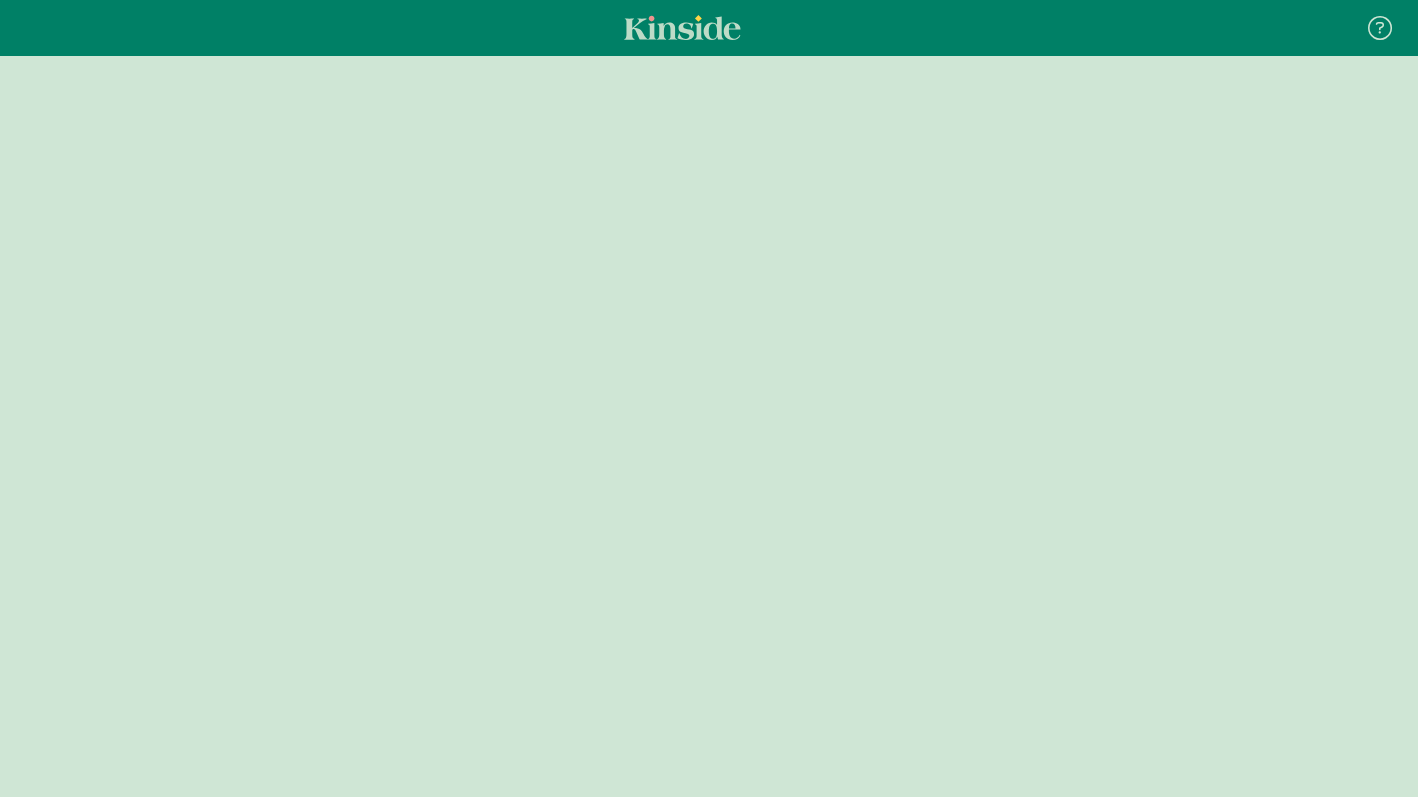 scroll, scrollTop: 0, scrollLeft: 0, axis: both 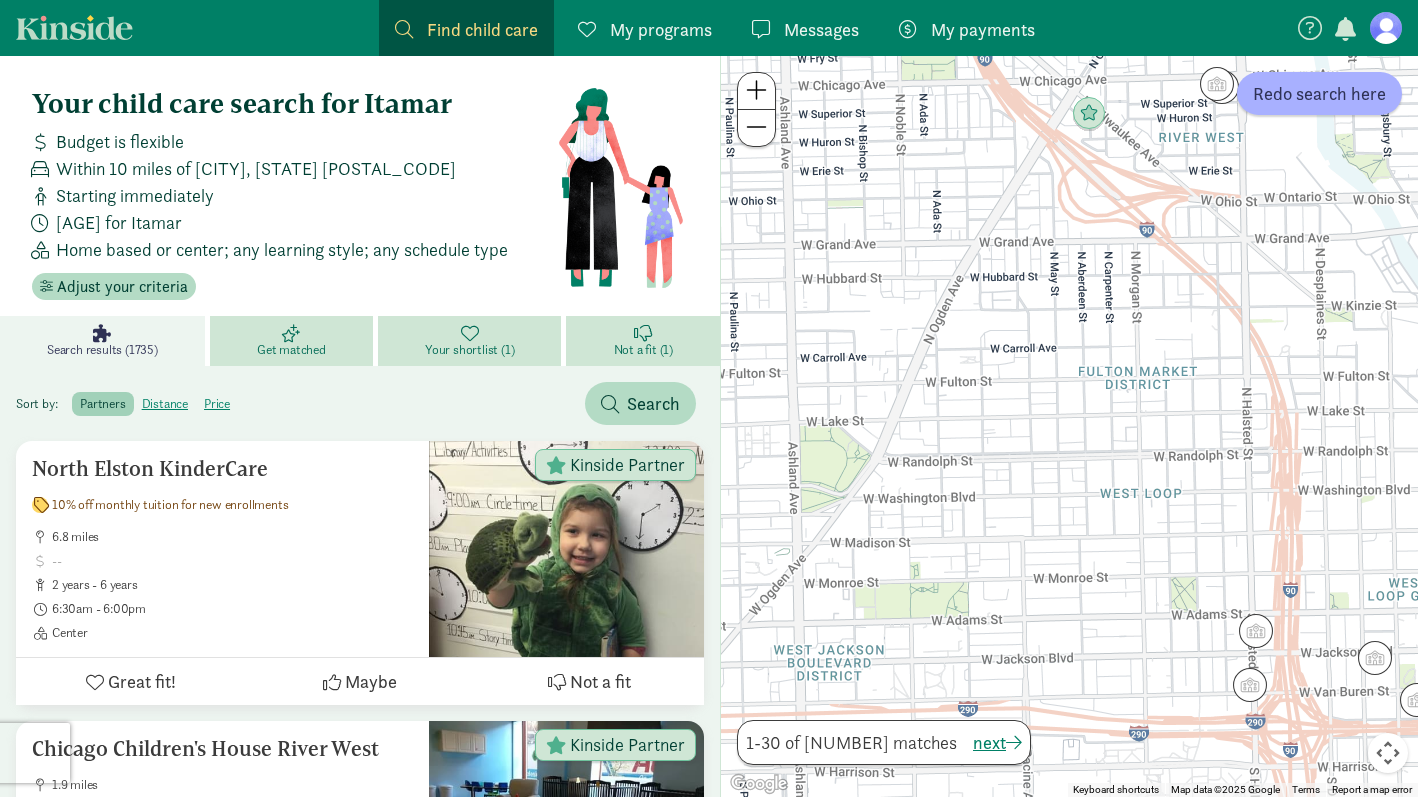 drag, startPoint x: 997, startPoint y: 307, endPoint x: 1189, endPoint y: 424, distance: 224.83995 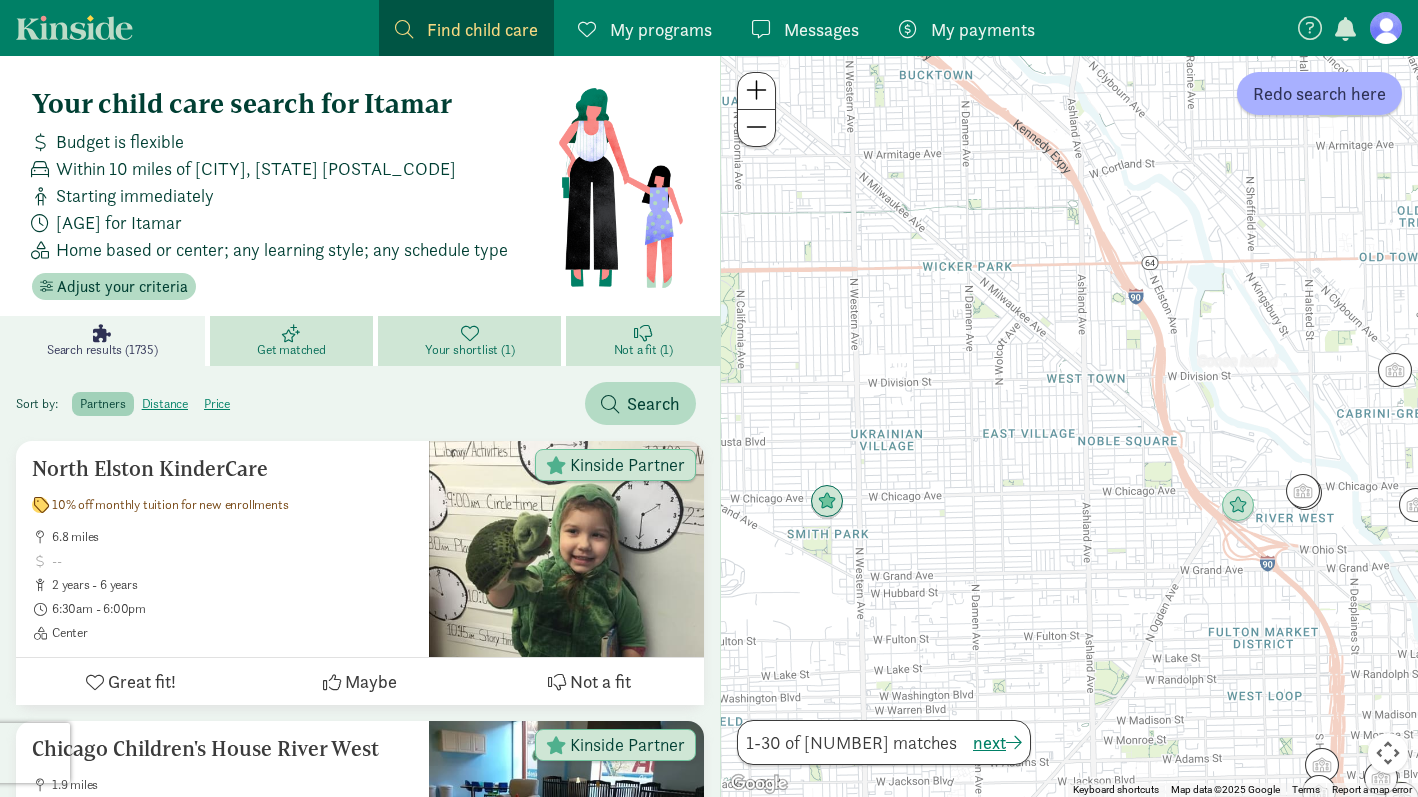 drag, startPoint x: 988, startPoint y: 300, endPoint x: 1006, endPoint y: 465, distance: 165.97891 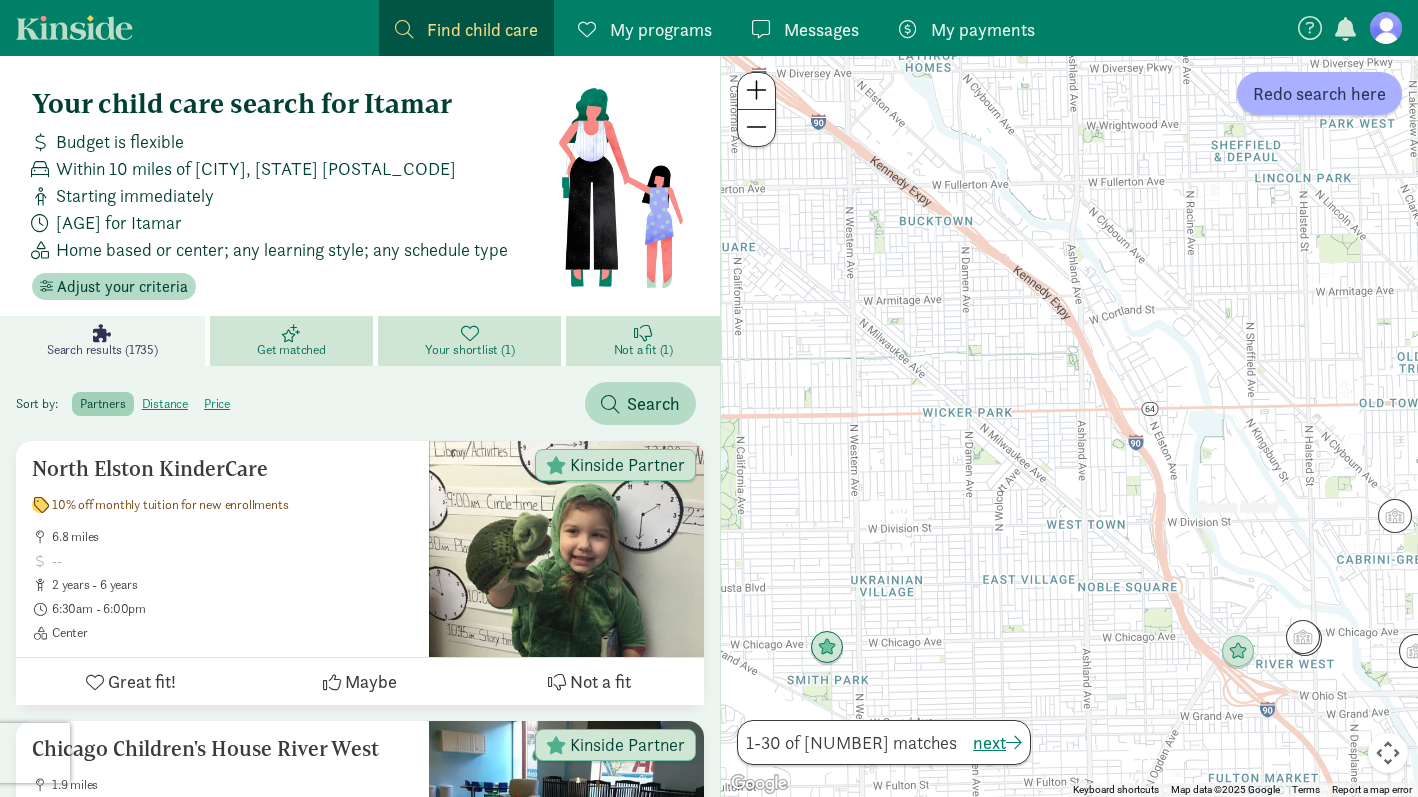 drag, startPoint x: 999, startPoint y: 362, endPoint x: 999, endPoint y: 516, distance: 154 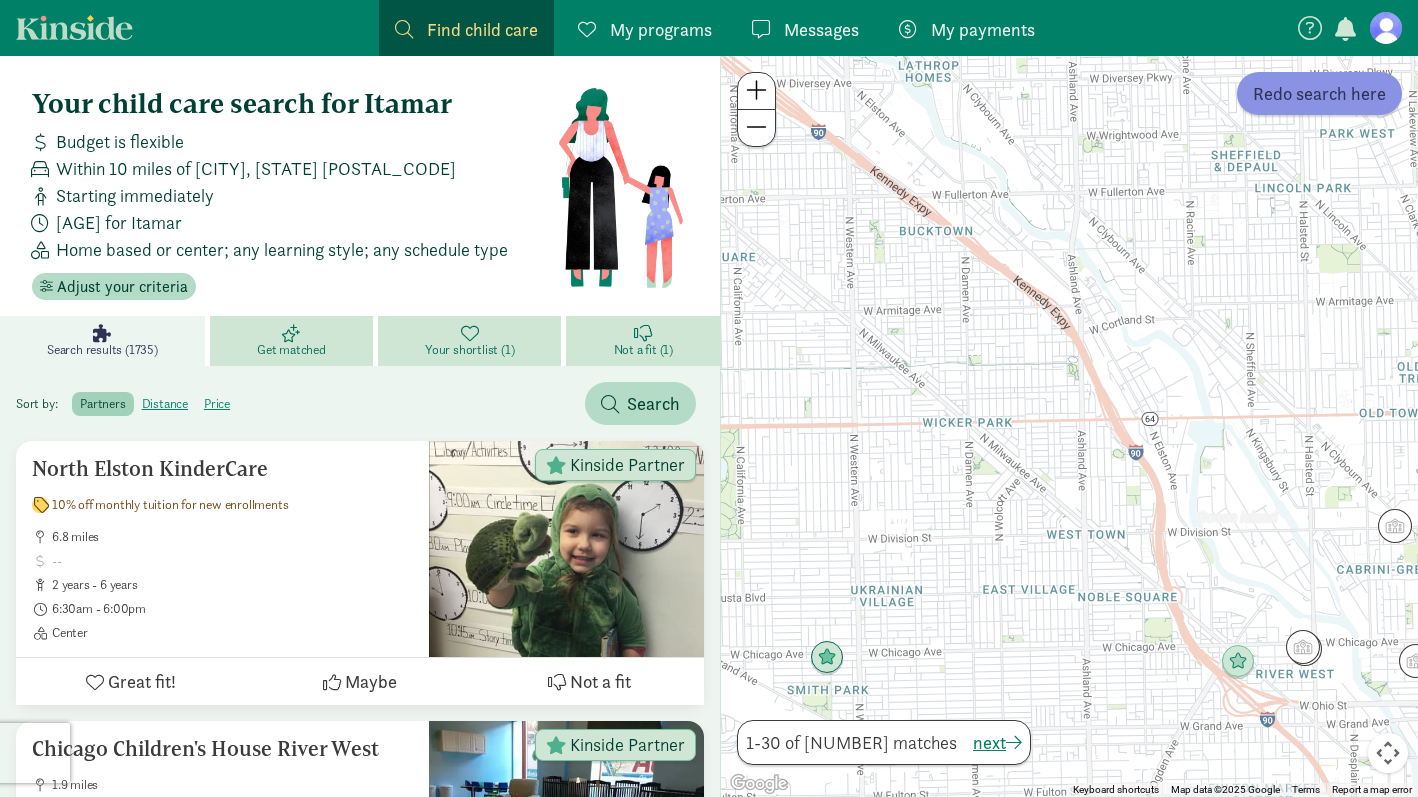click on "Redo search here" at bounding box center [1319, 93] 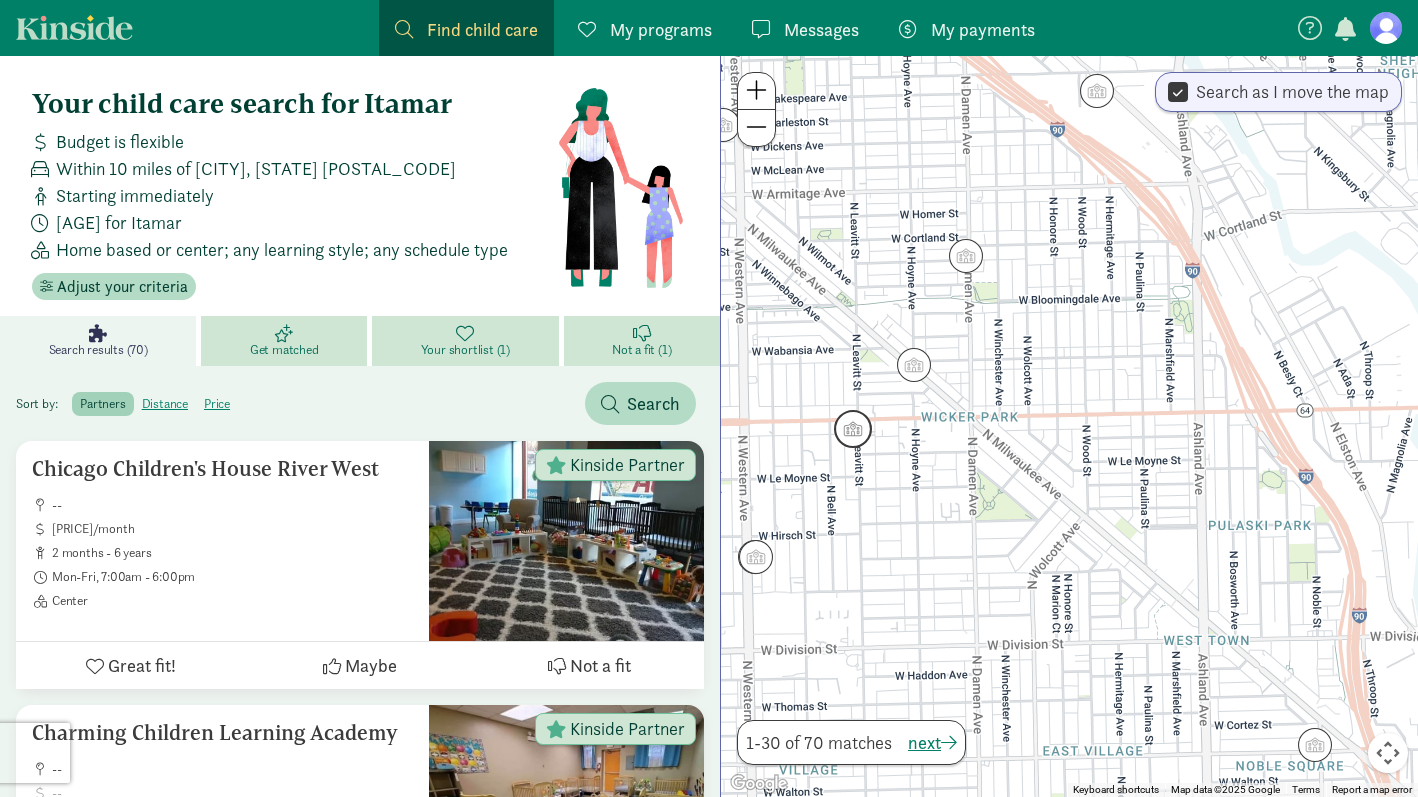 click at bounding box center (853, 429) 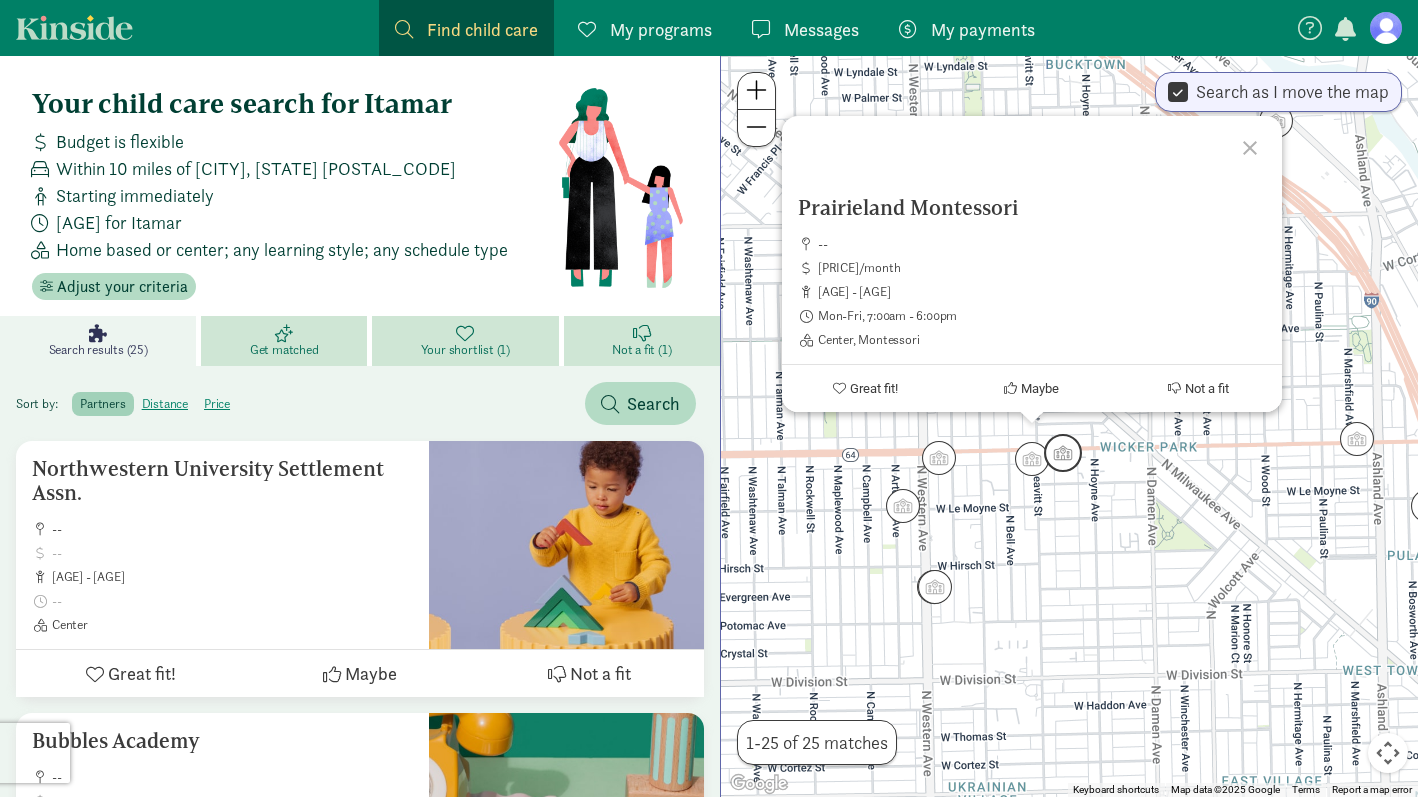 click at bounding box center [1063, 453] 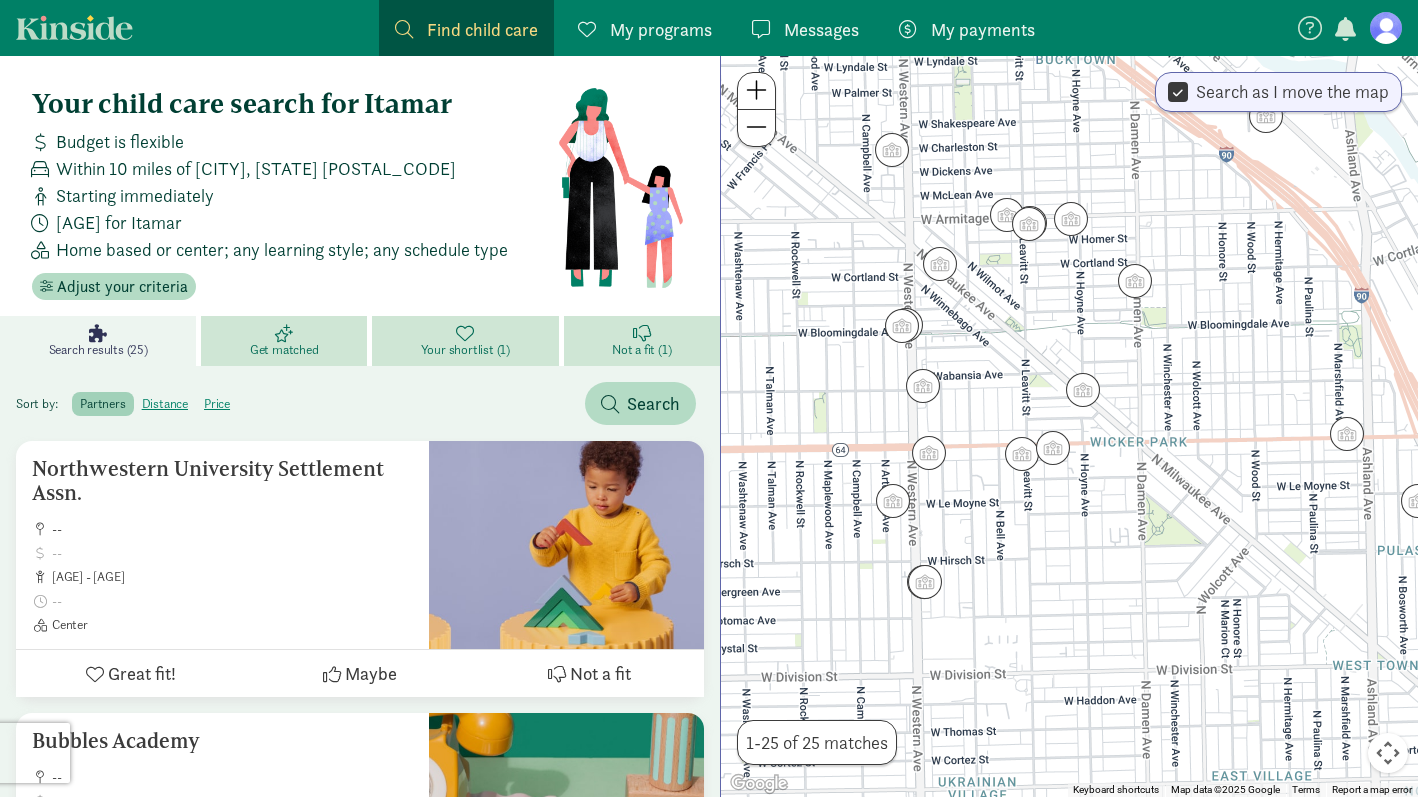 drag, startPoint x: 1098, startPoint y: 602, endPoint x: 1019, endPoint y: 507, distance: 123.55566 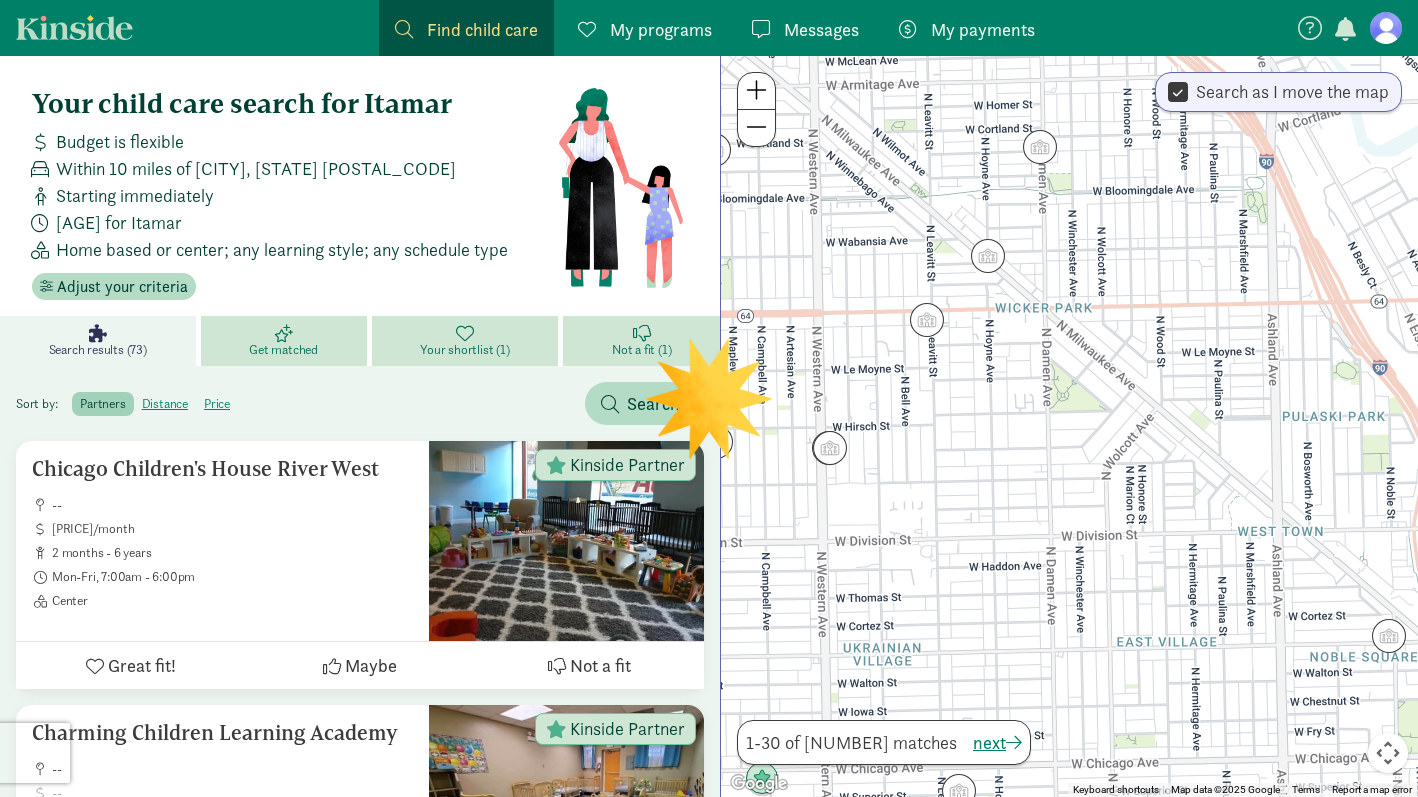 drag, startPoint x: 1037, startPoint y: 549, endPoint x: 1010, endPoint y: 475, distance: 78.77182 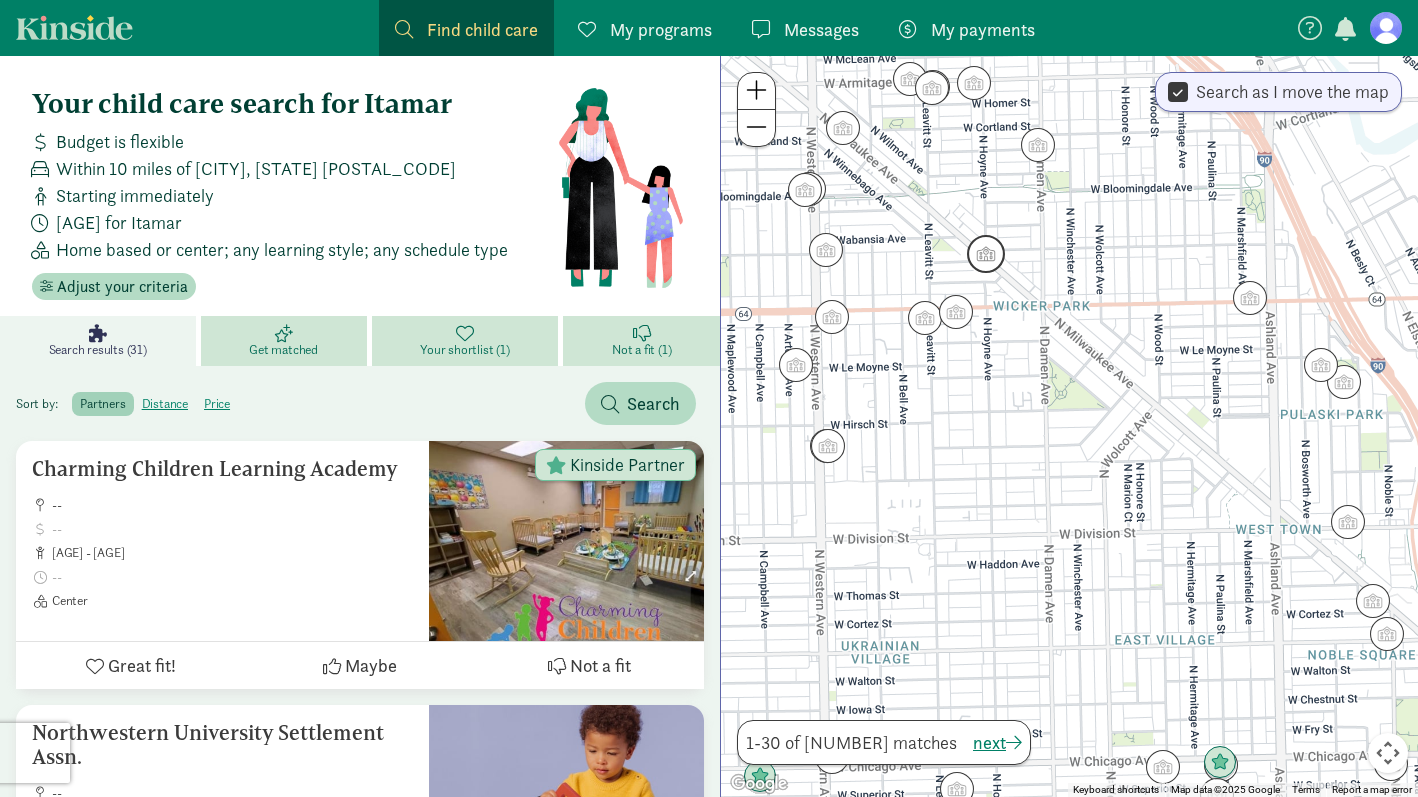 click at bounding box center (986, 254) 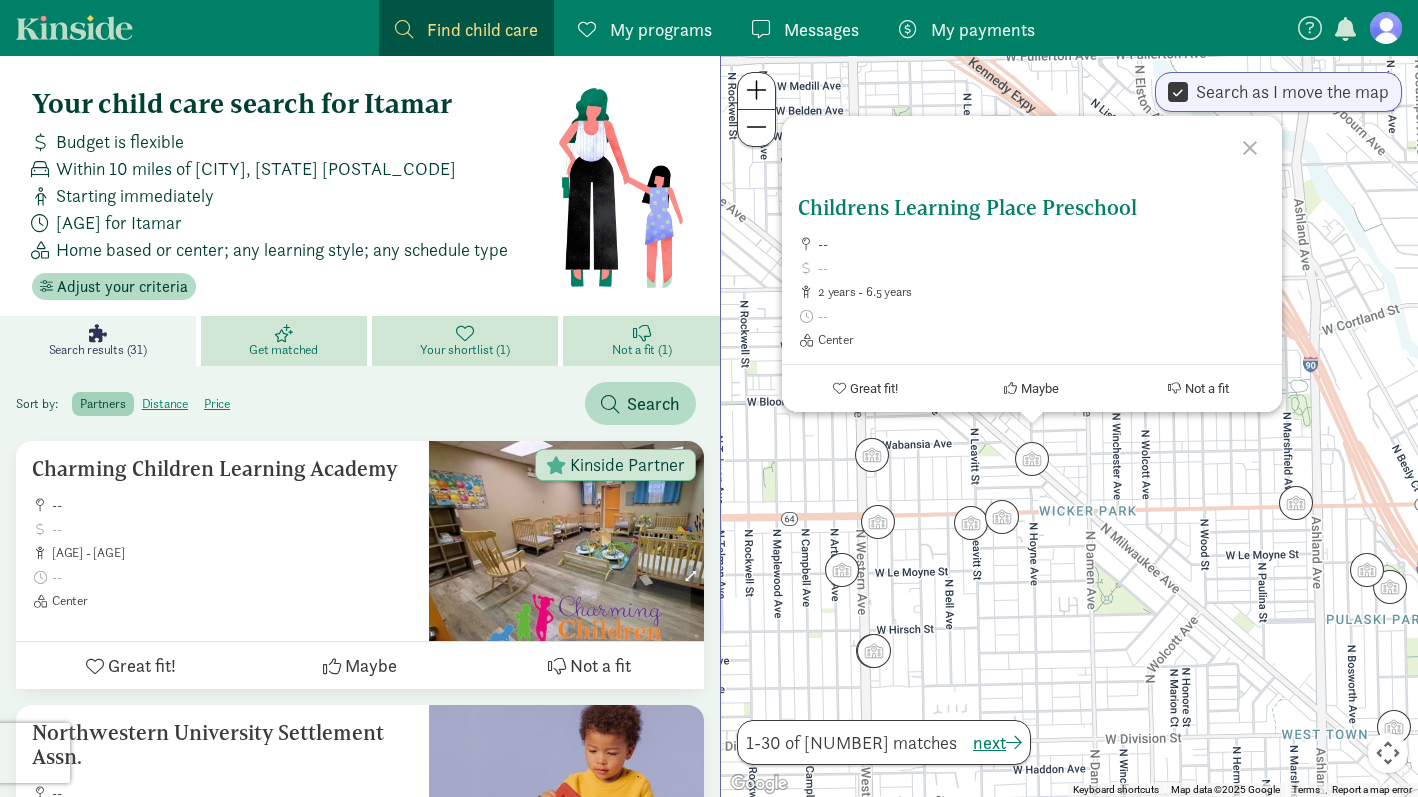 click on "Childrens Learning Place Preschool" at bounding box center [1032, 208] 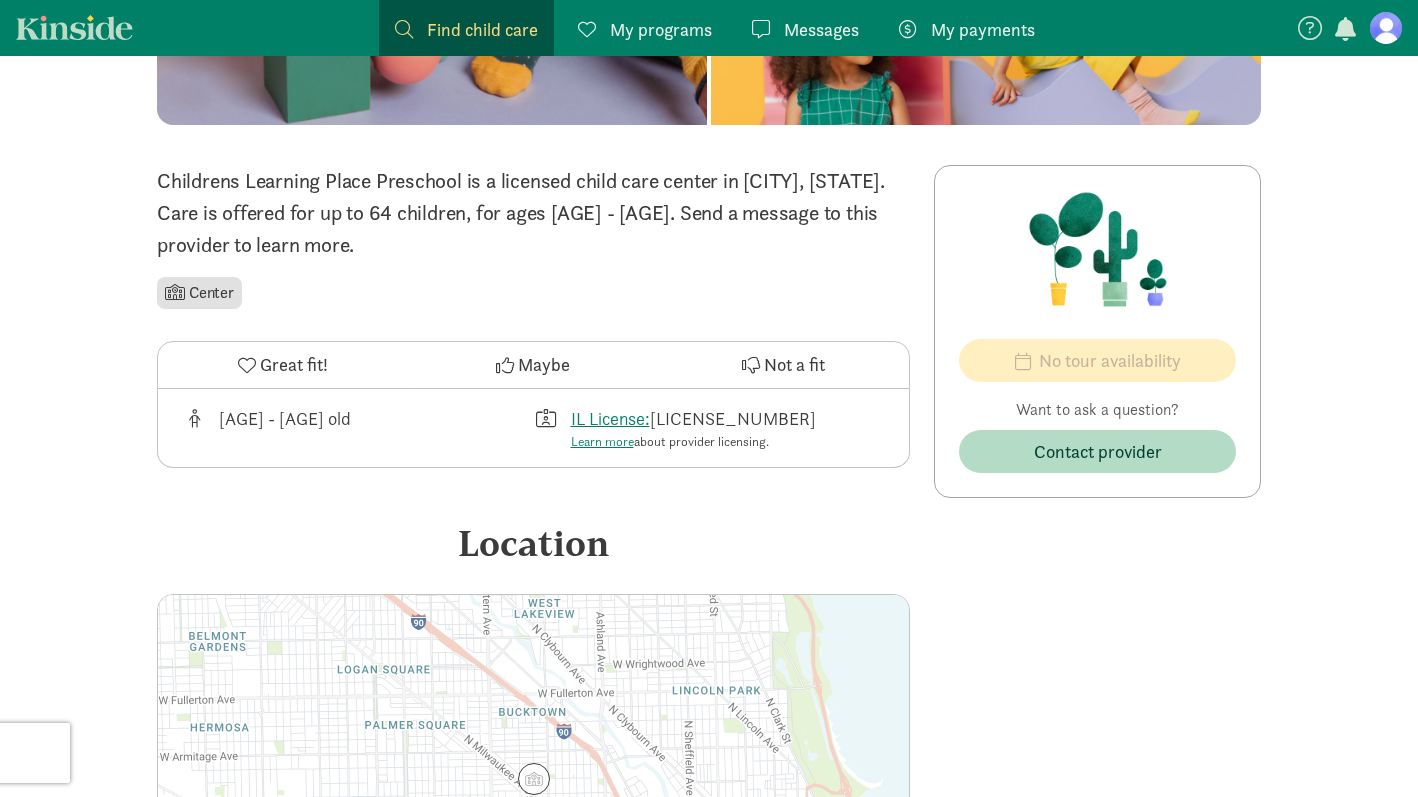 scroll, scrollTop: 354, scrollLeft: 0, axis: vertical 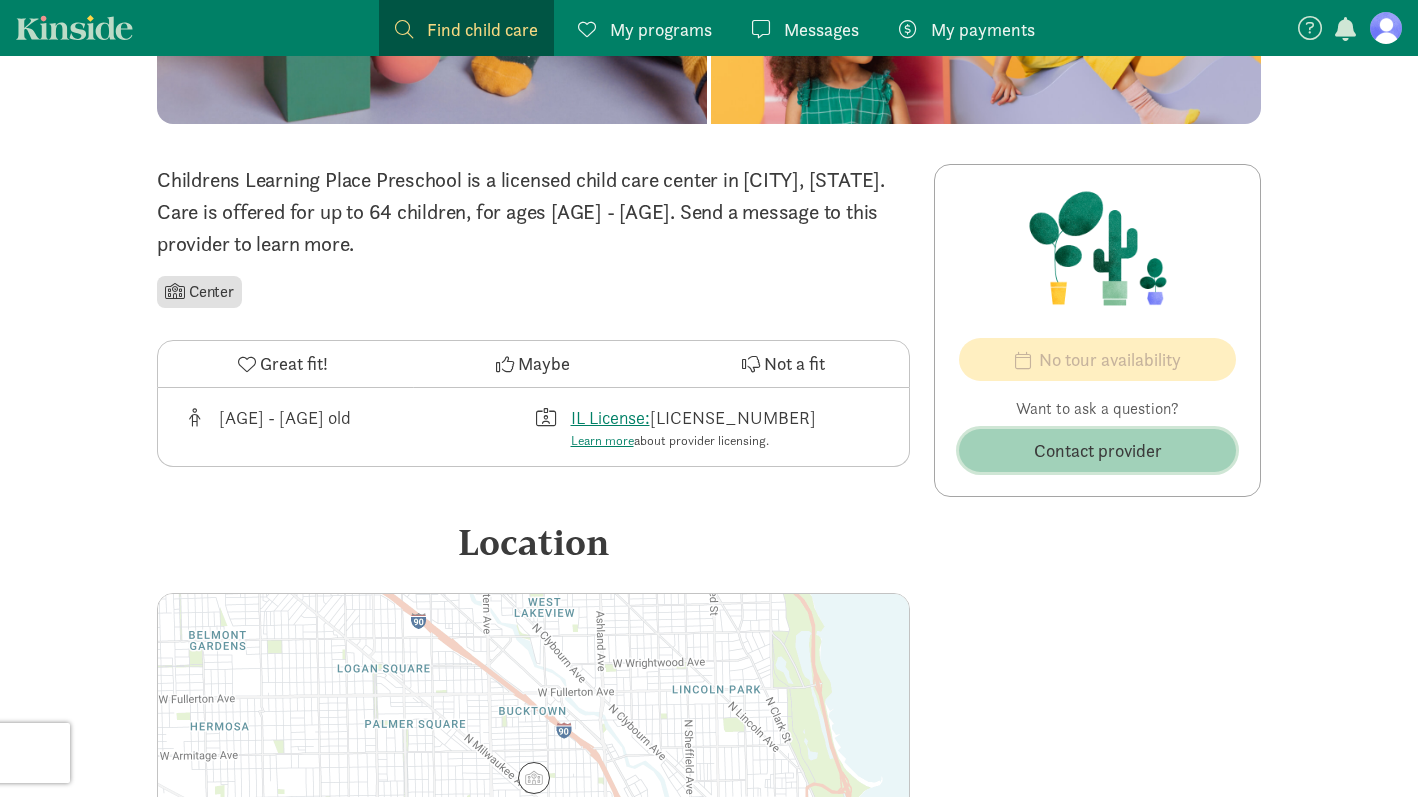 click on "Contact provider" at bounding box center (1098, 450) 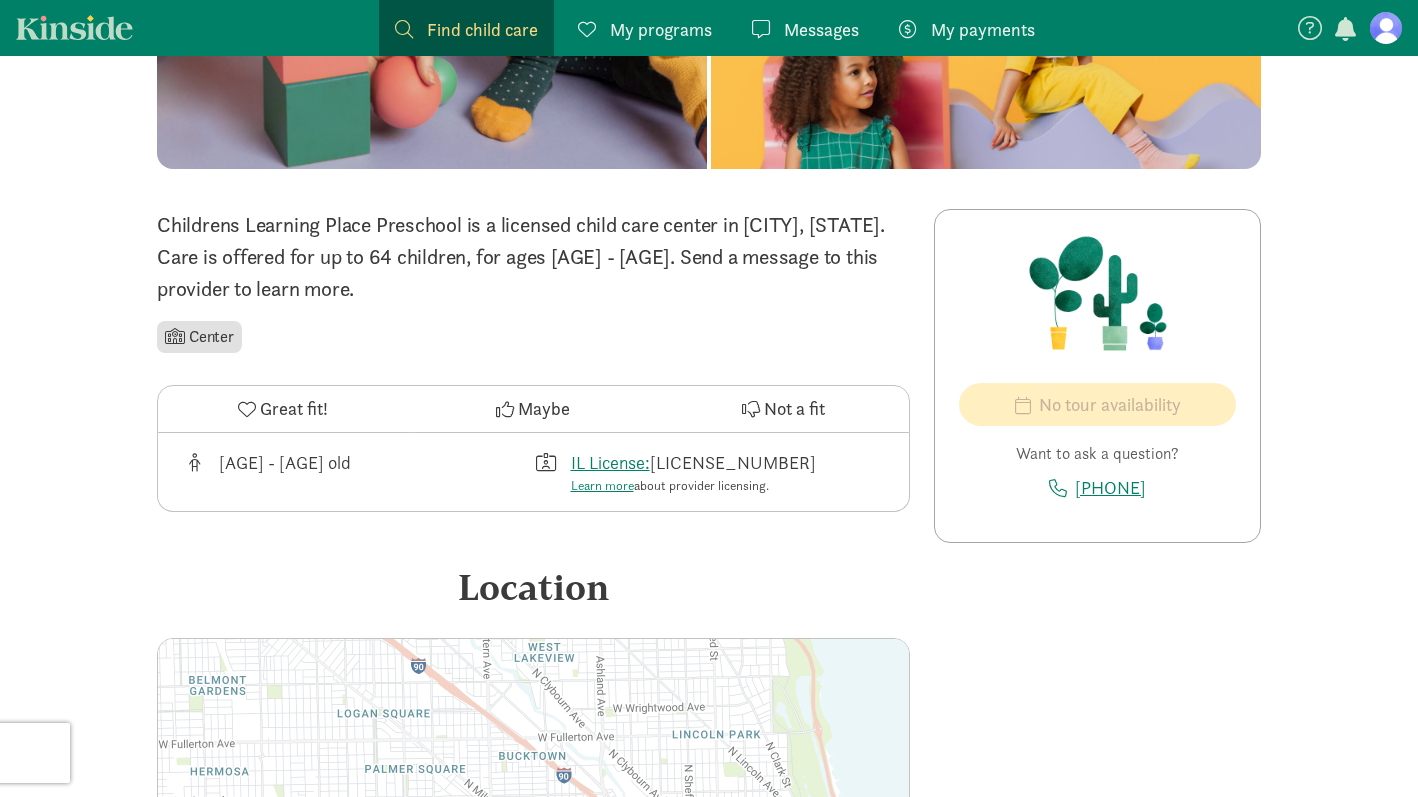 scroll, scrollTop: 311, scrollLeft: 0, axis: vertical 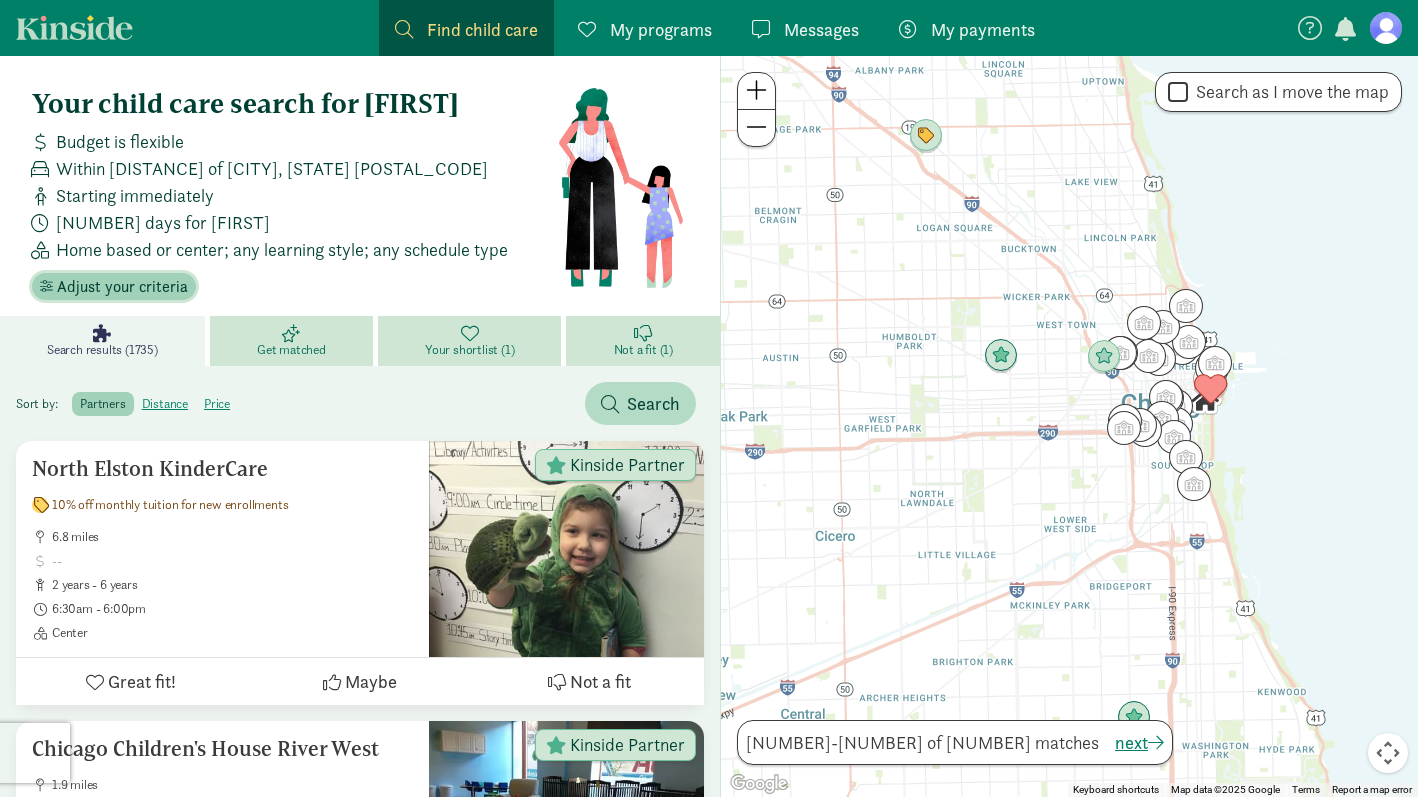 click on "Adjust your criteria" at bounding box center (122, 287) 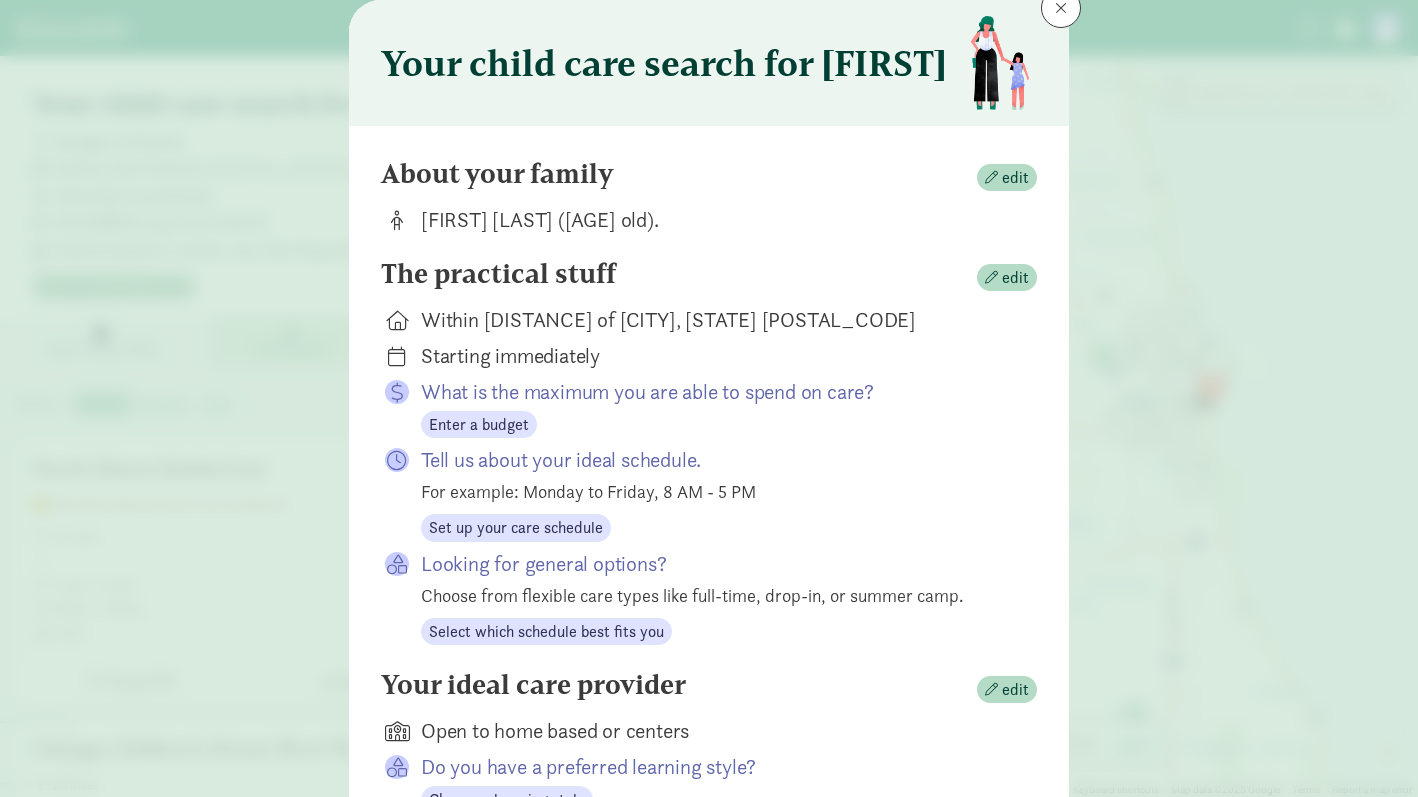 scroll, scrollTop: 0, scrollLeft: 0, axis: both 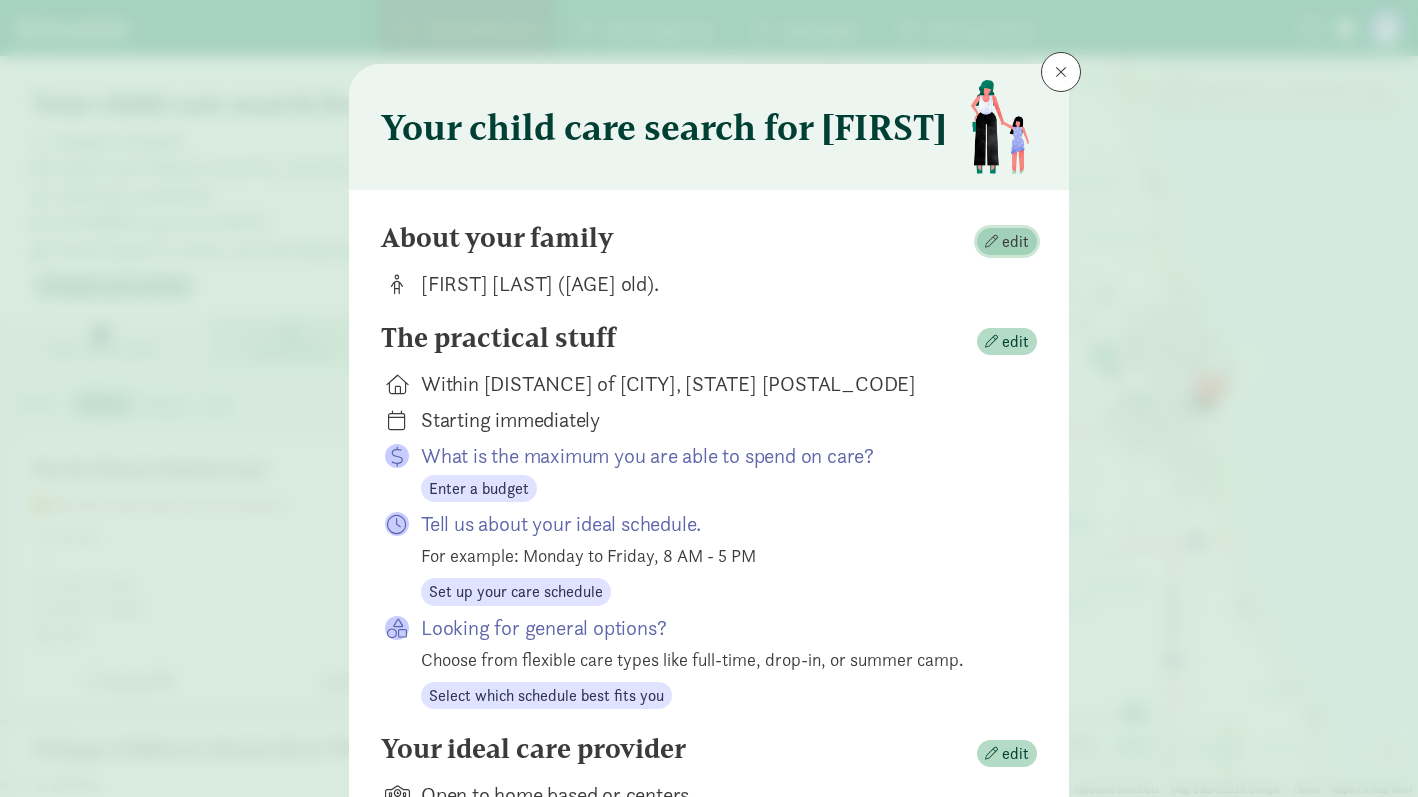 click at bounding box center (991, 241) 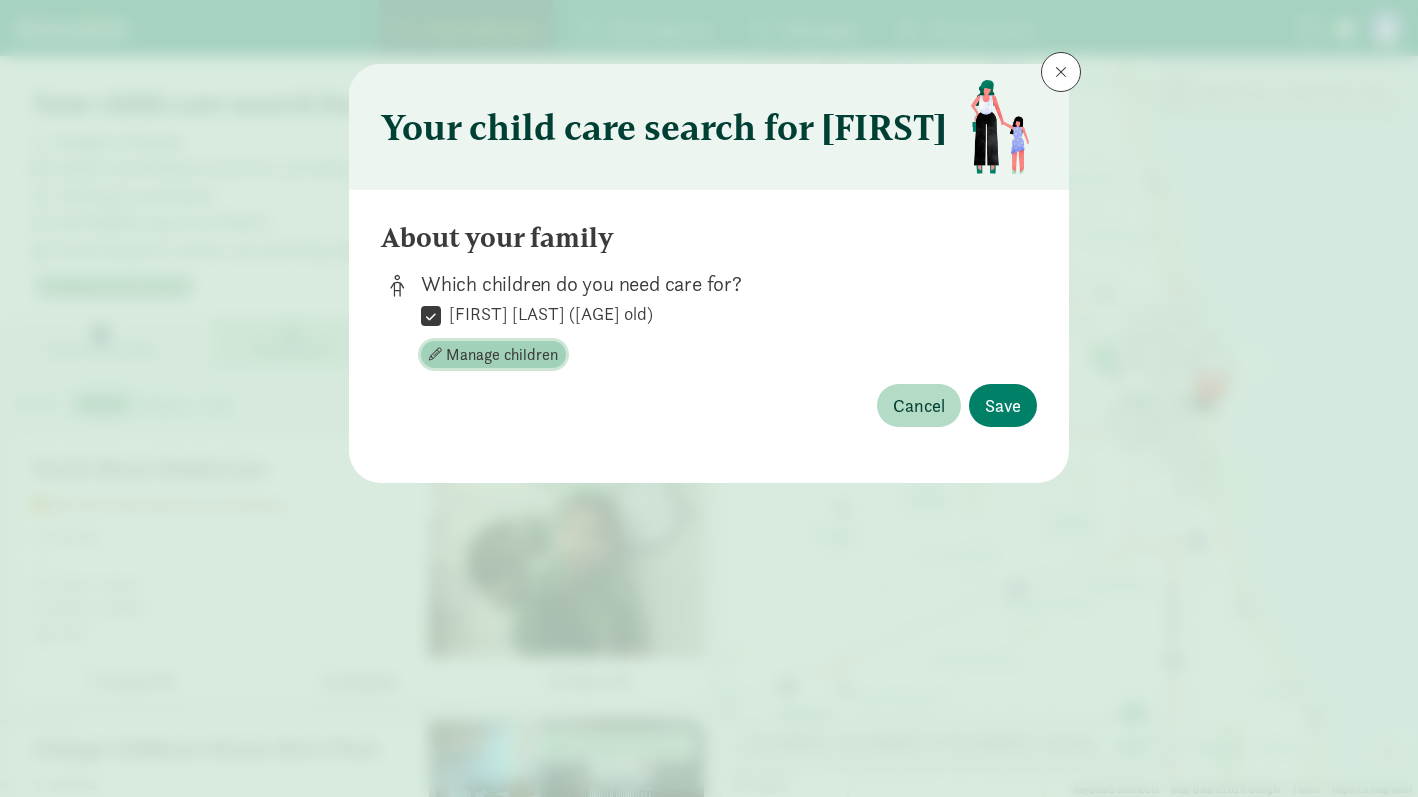 click on "Manage children" at bounding box center [502, 355] 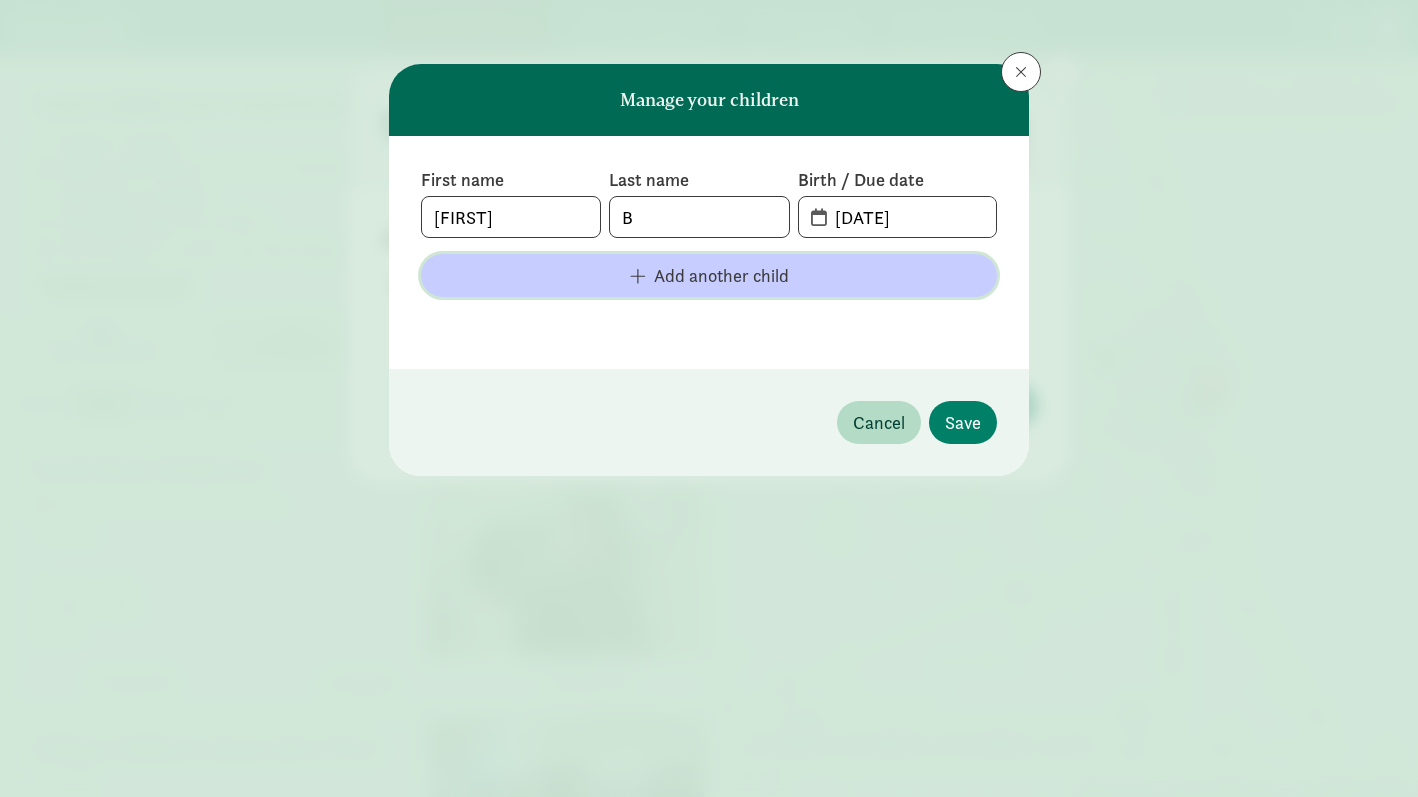 click on "Add another child" at bounding box center (721, 275) 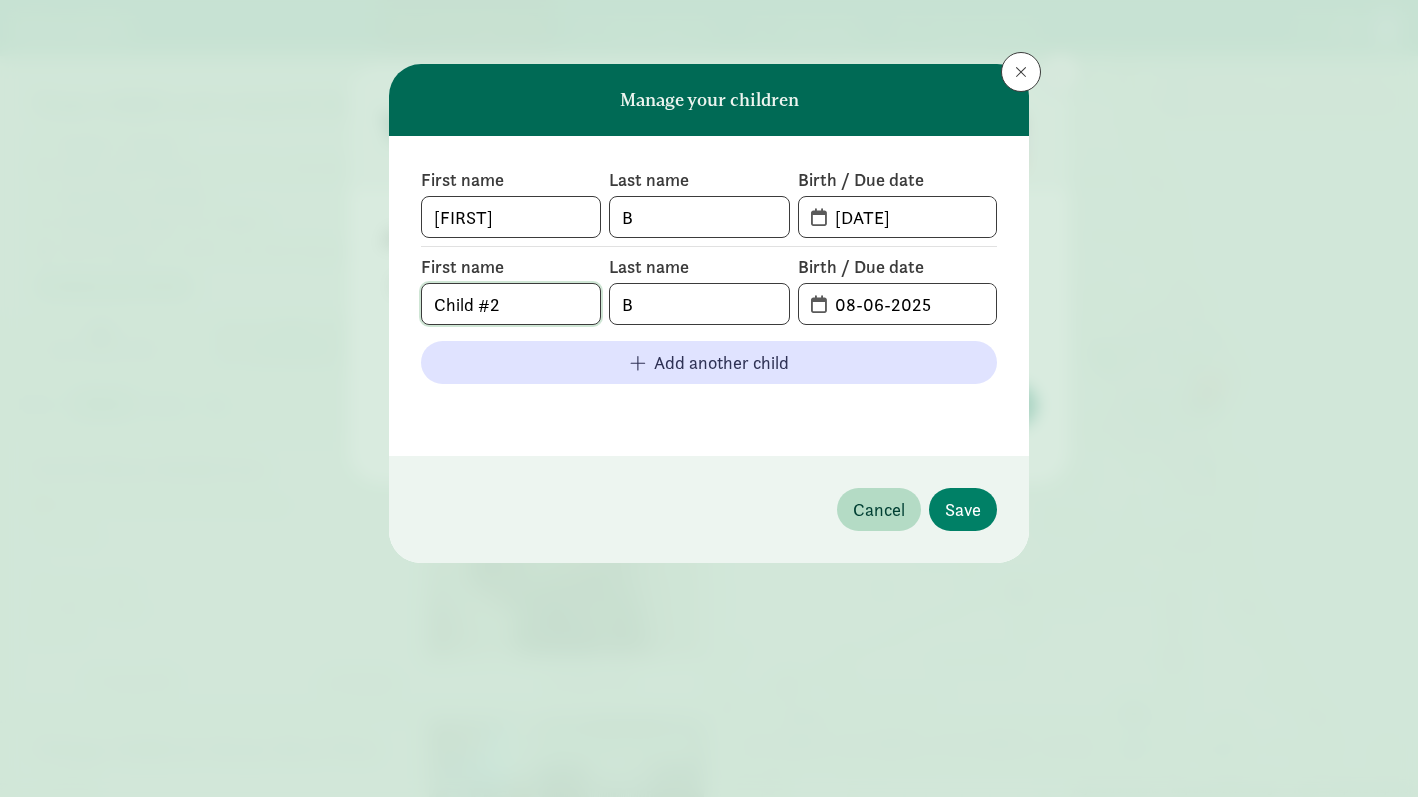 click on "Child #2" 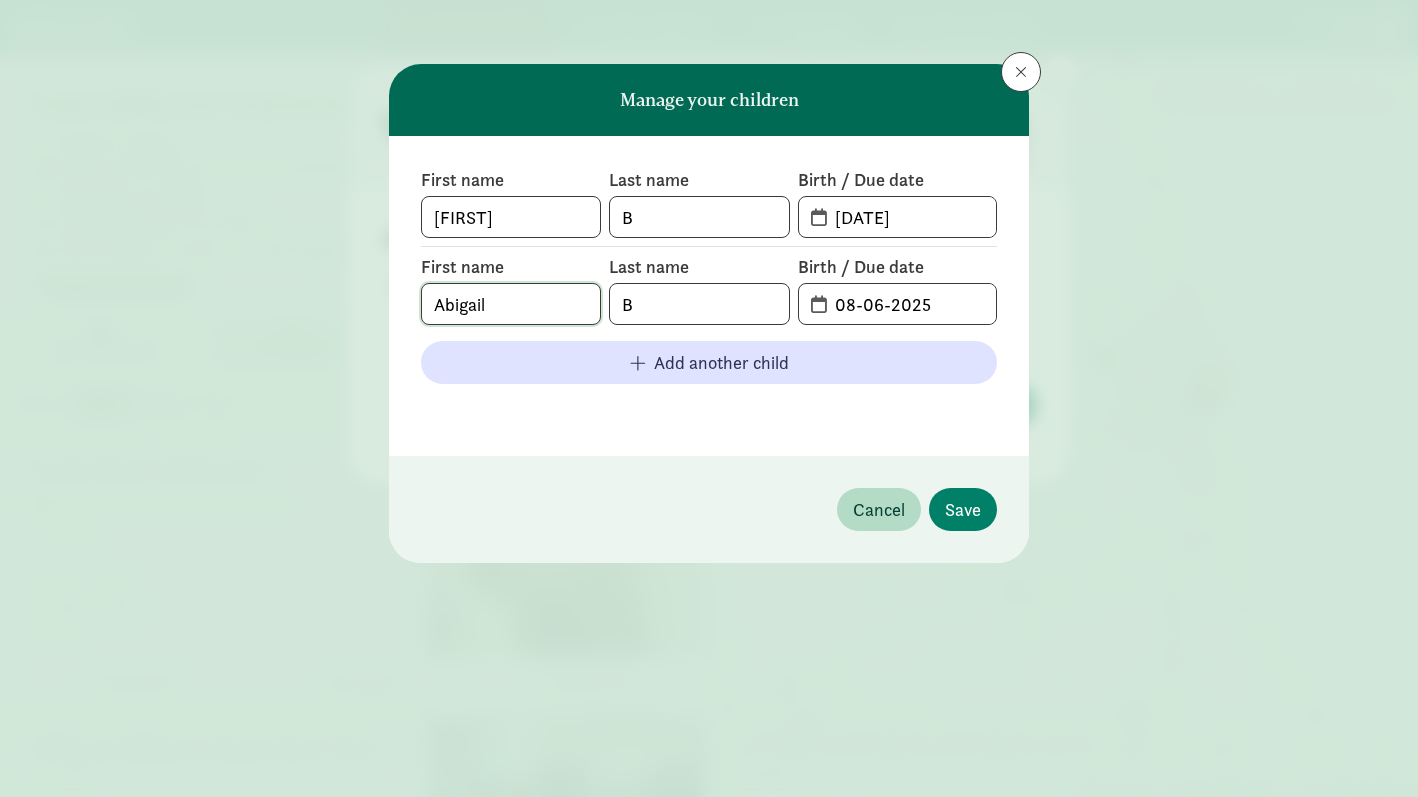 type on "Abigail" 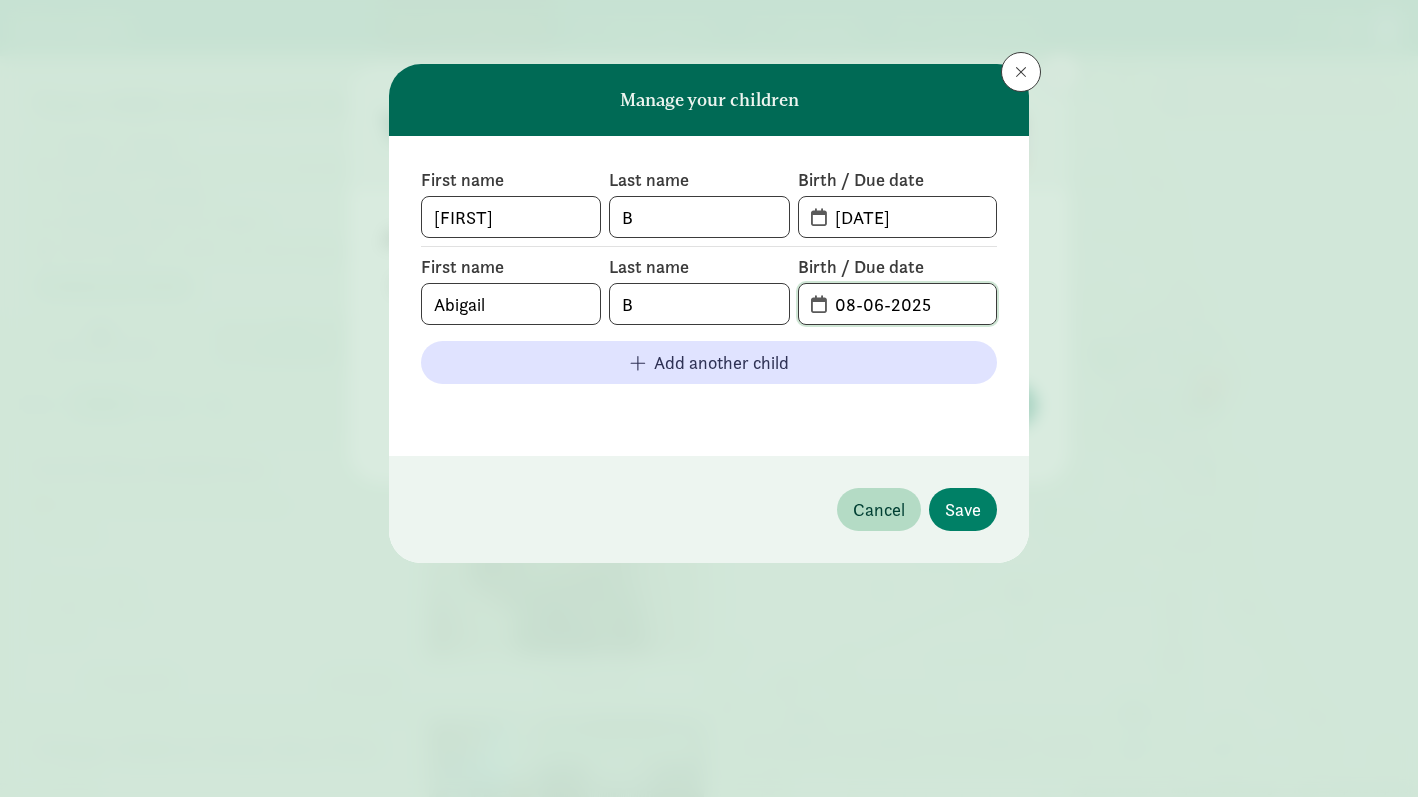 click on "08-06-2025" 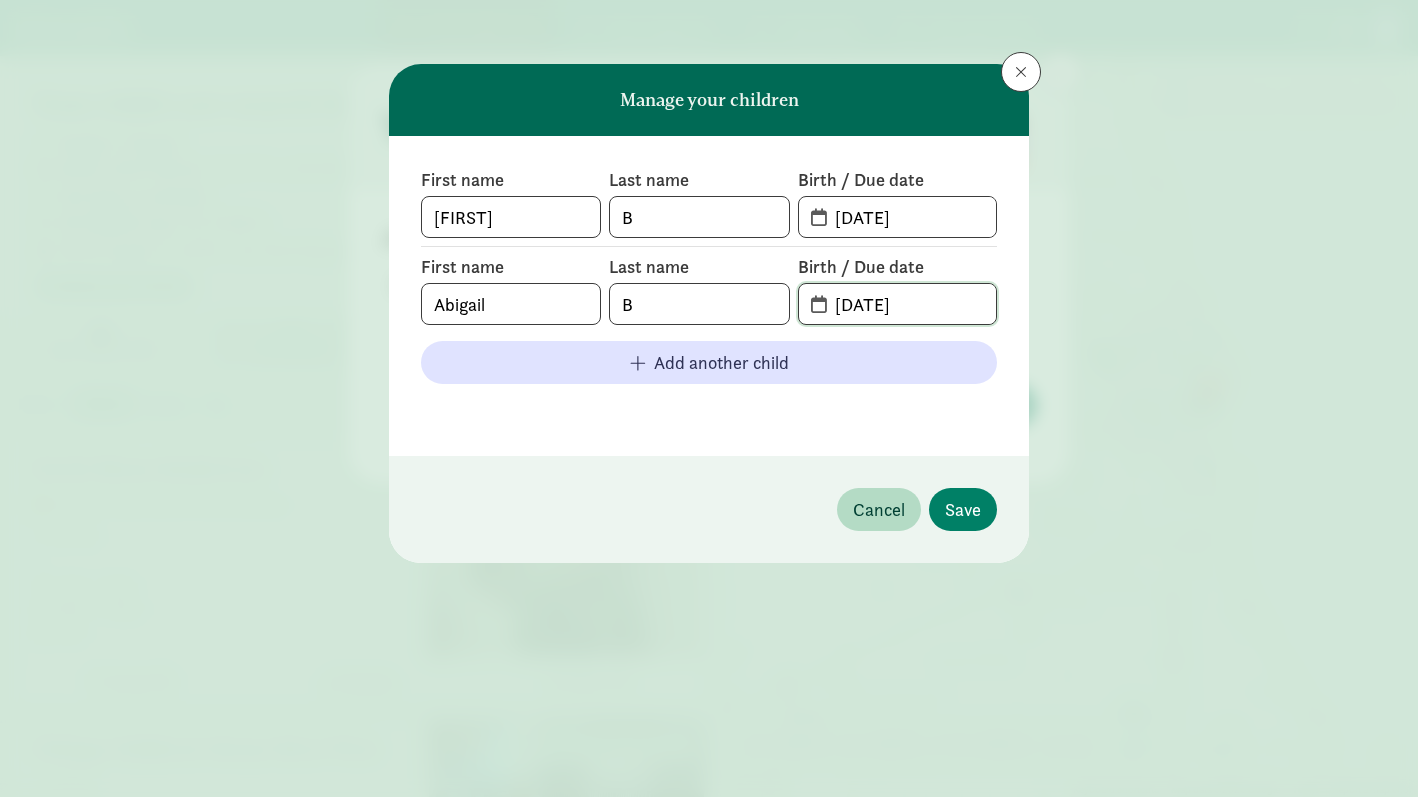click on "08-06-2024" 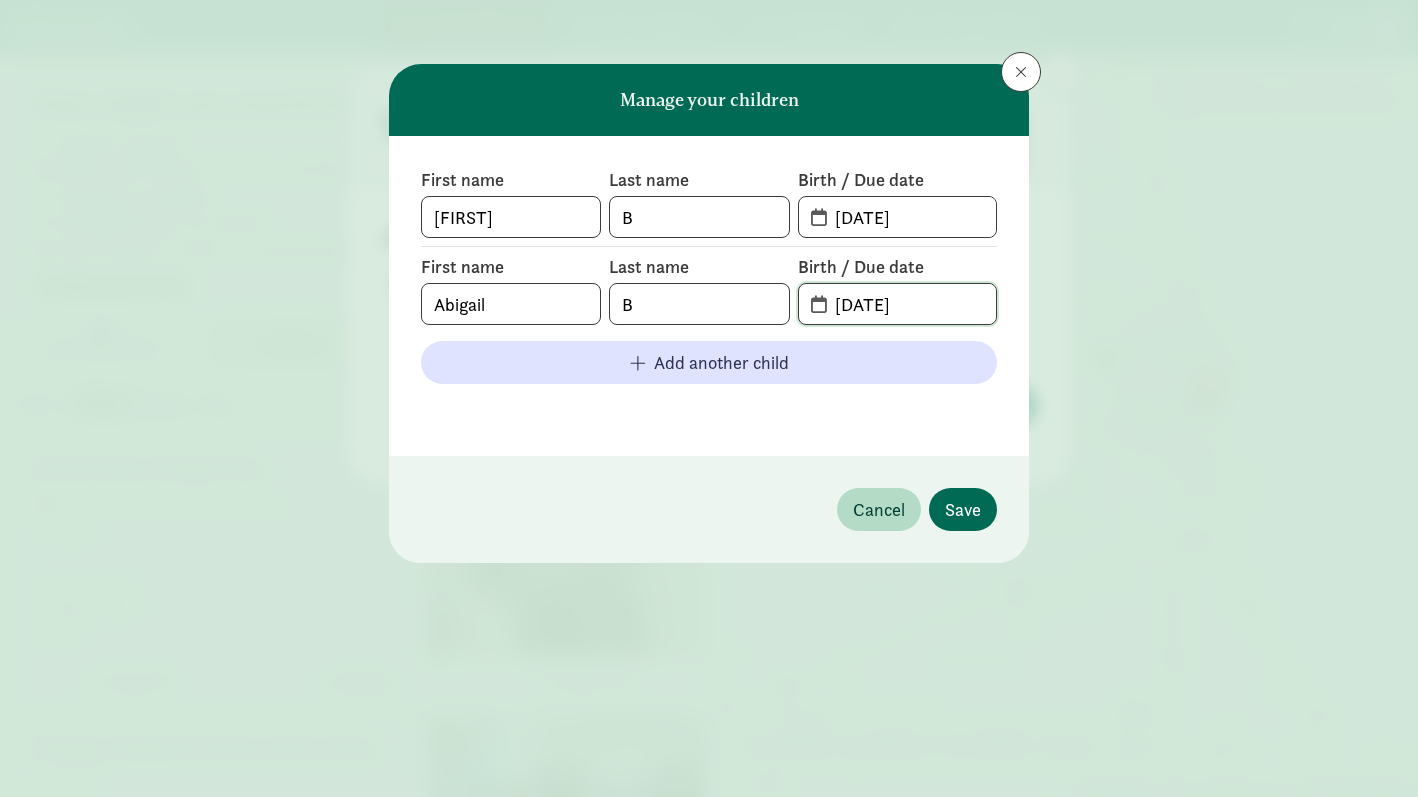 type on "01-26-2024" 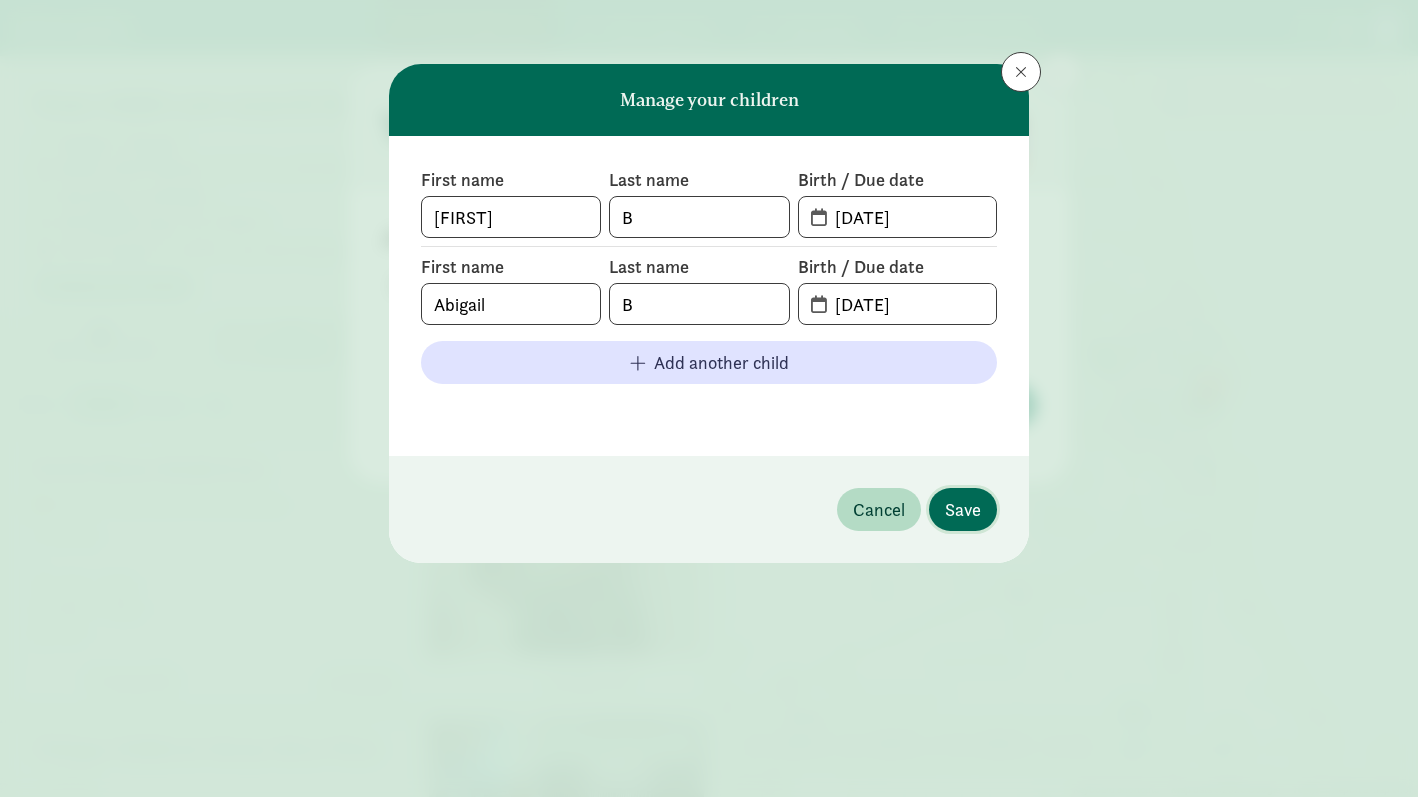 click on "Save" at bounding box center [963, 509] 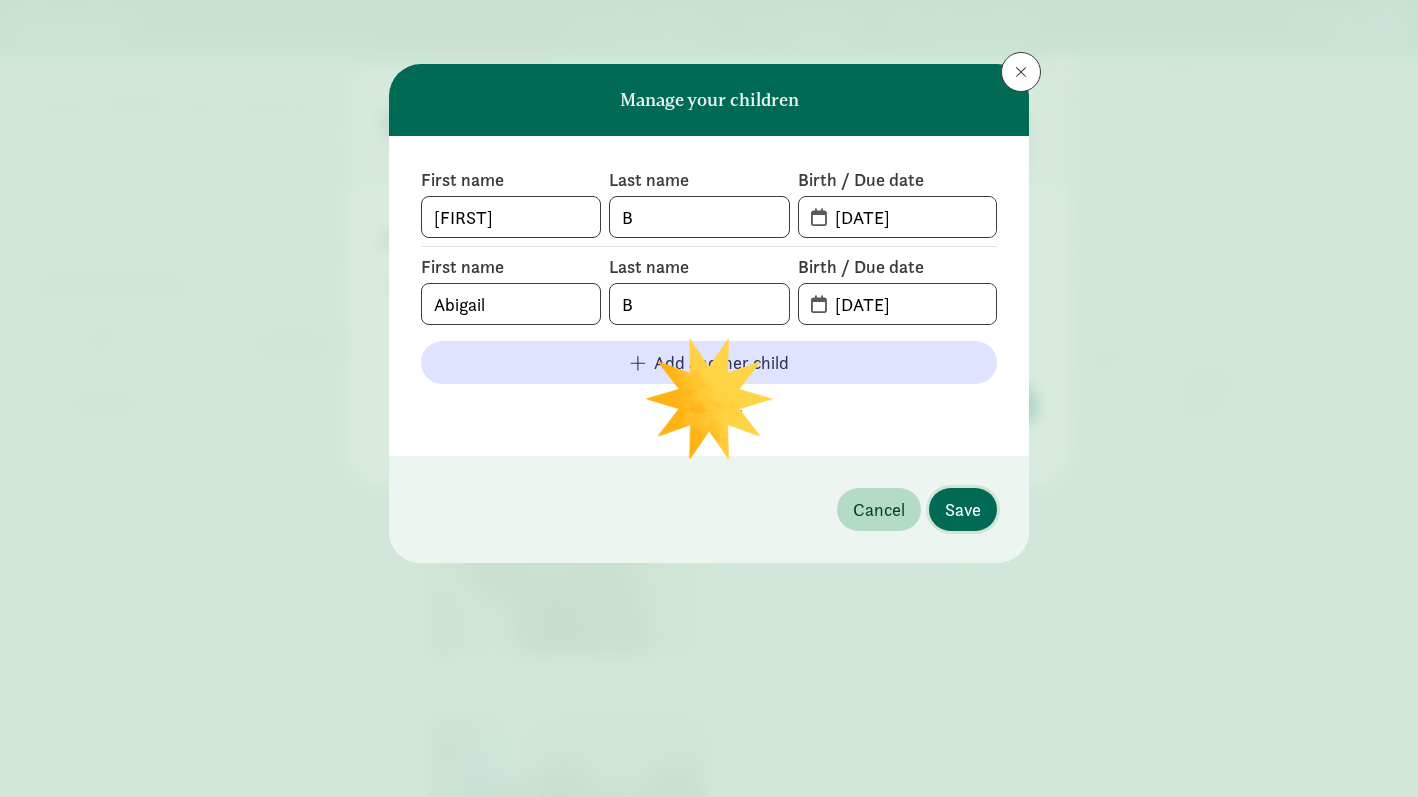 type 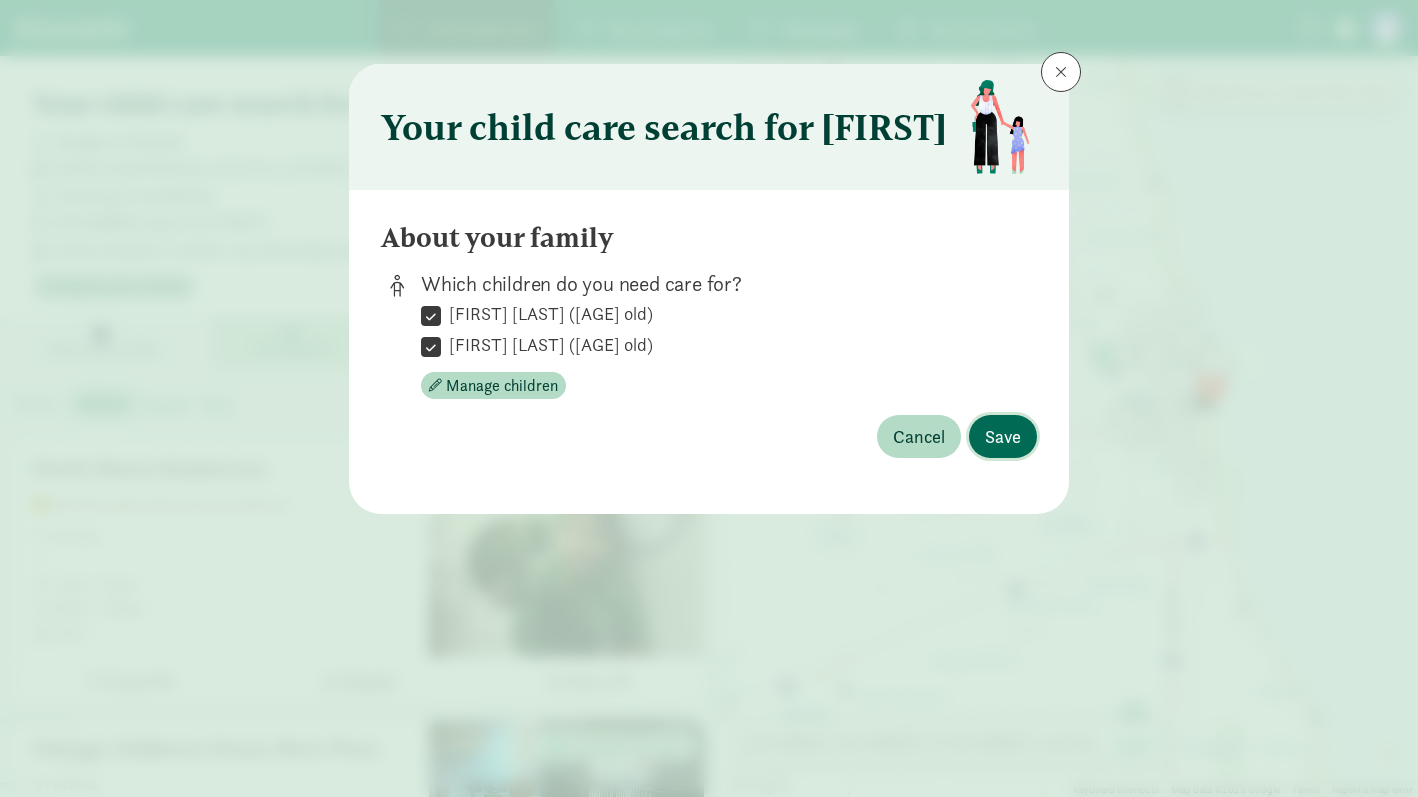 click on "Save" at bounding box center (1003, 436) 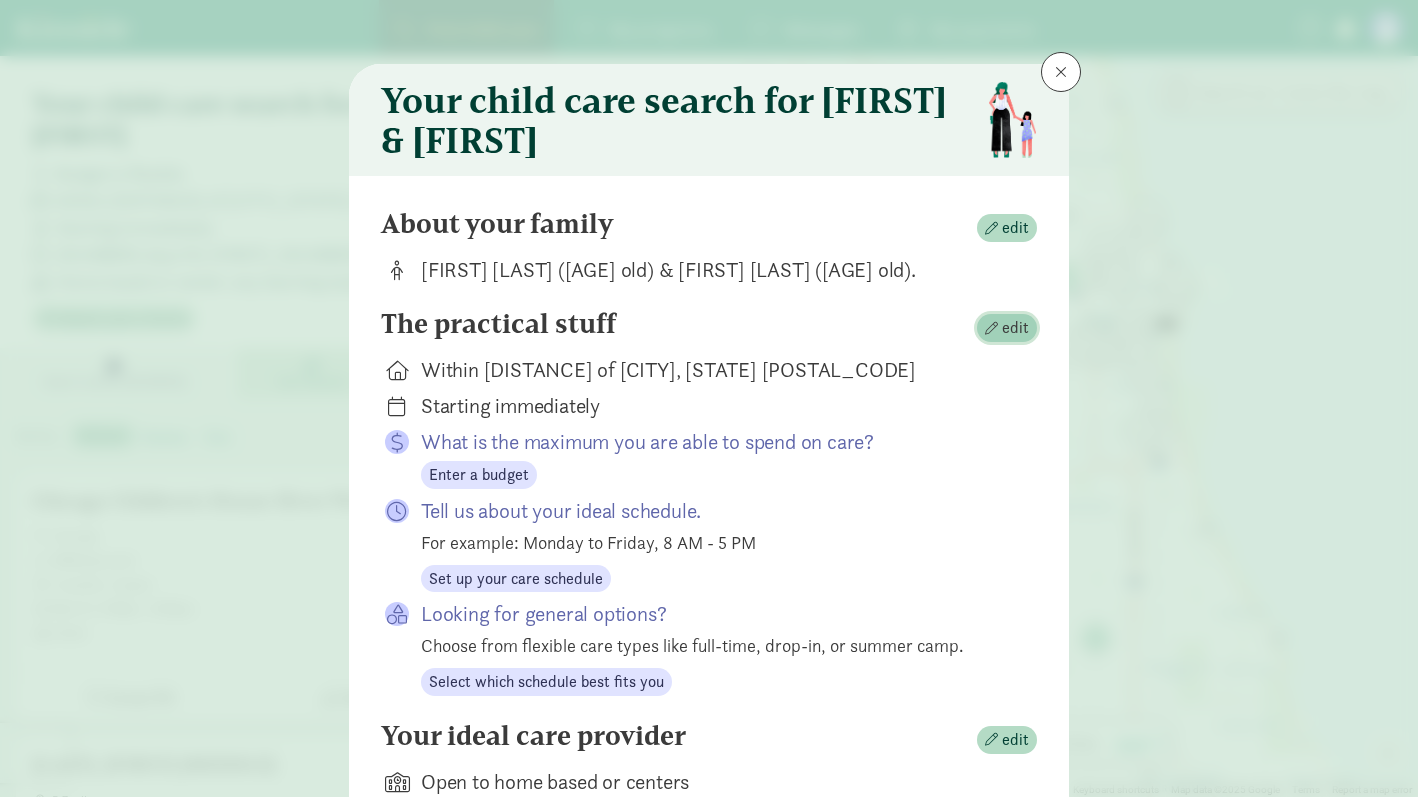 click at bounding box center [991, 328] 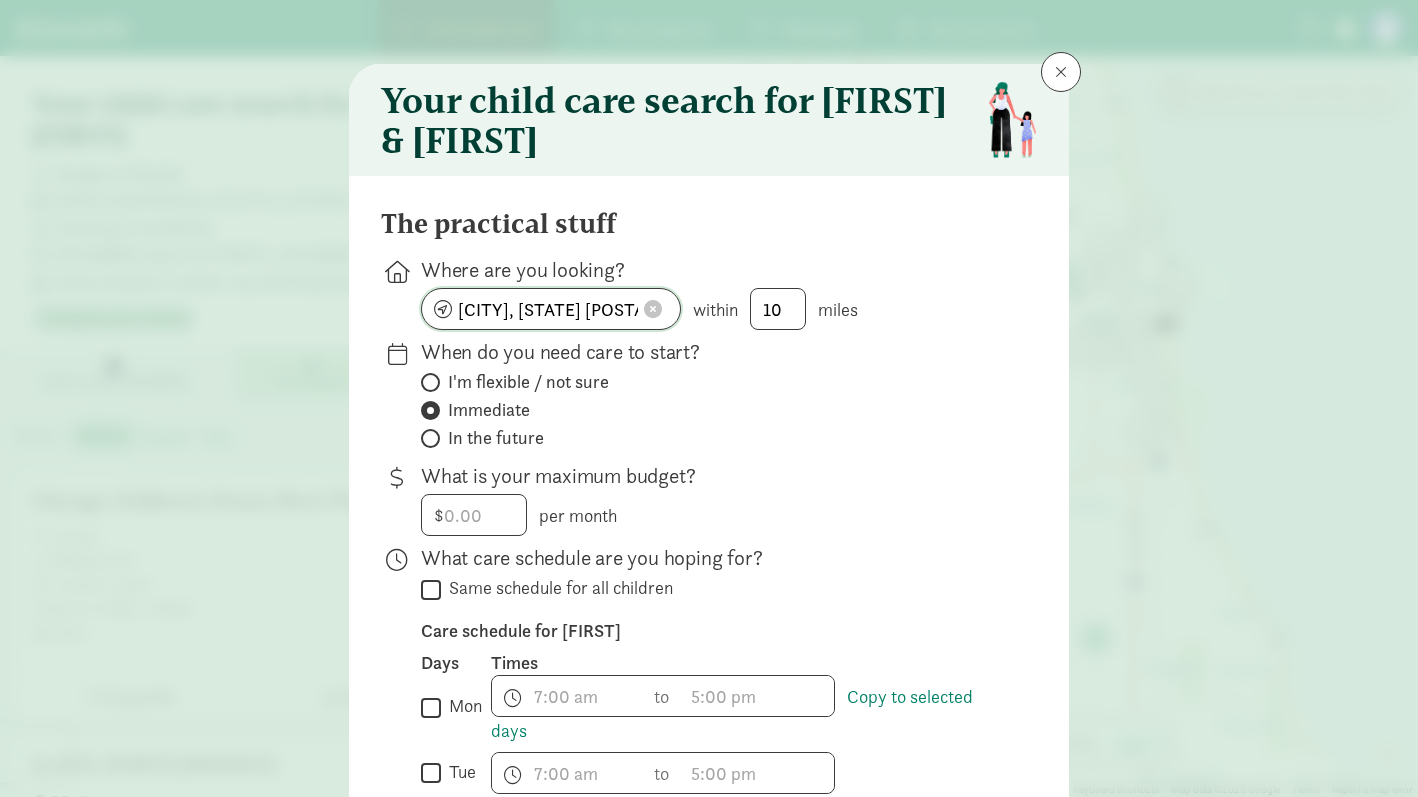 click on "Chicago, IL 60601" 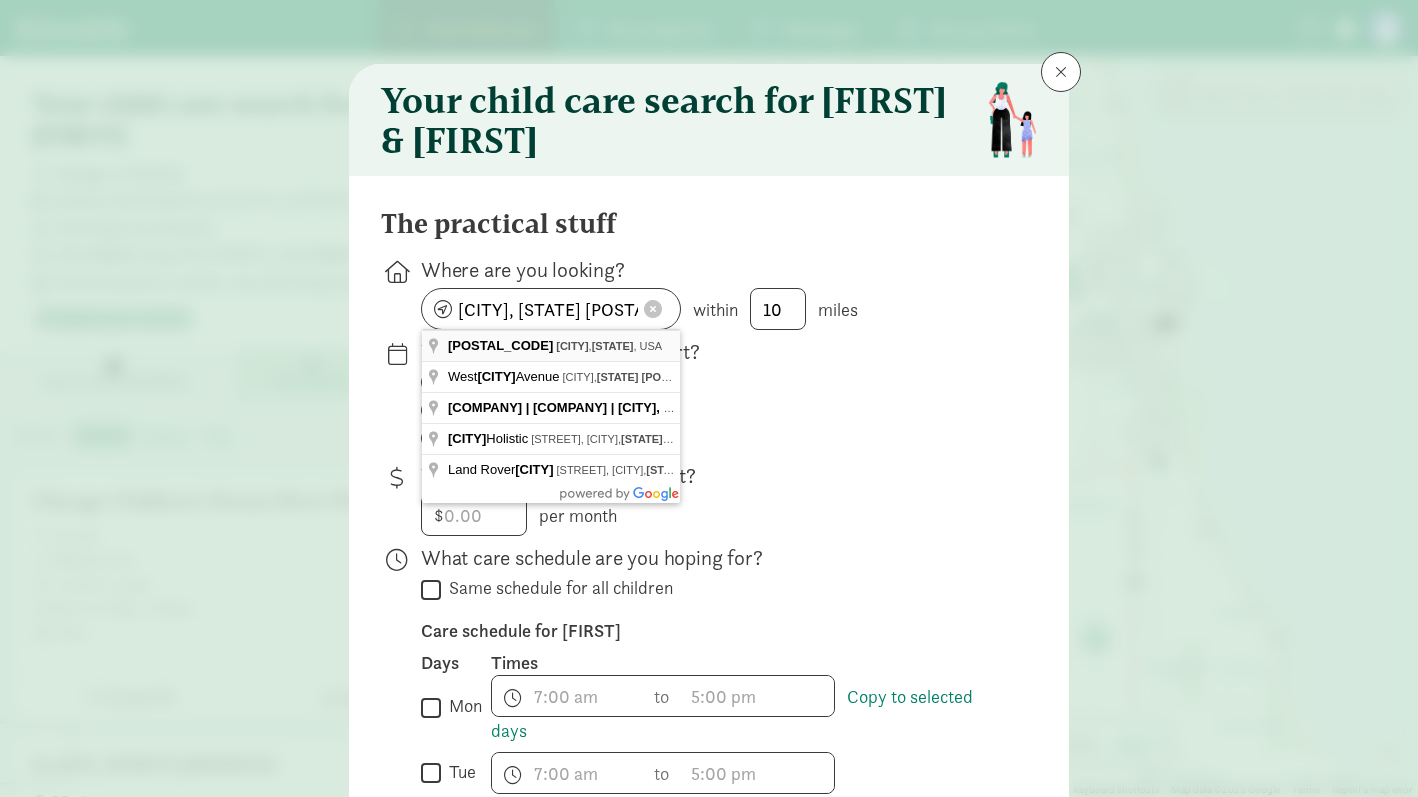 type on "Chicago, IL 60622, USA" 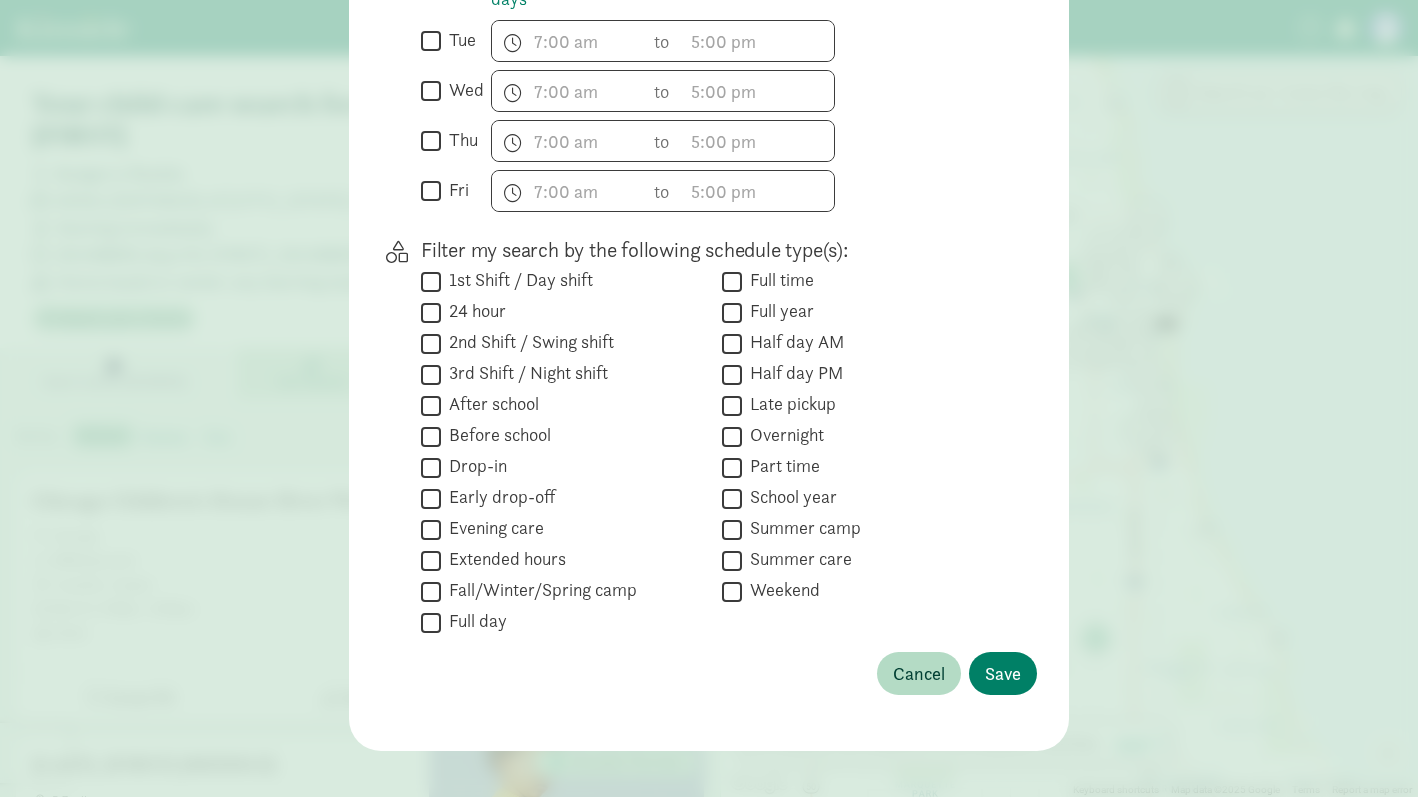 scroll, scrollTop: 1091, scrollLeft: 0, axis: vertical 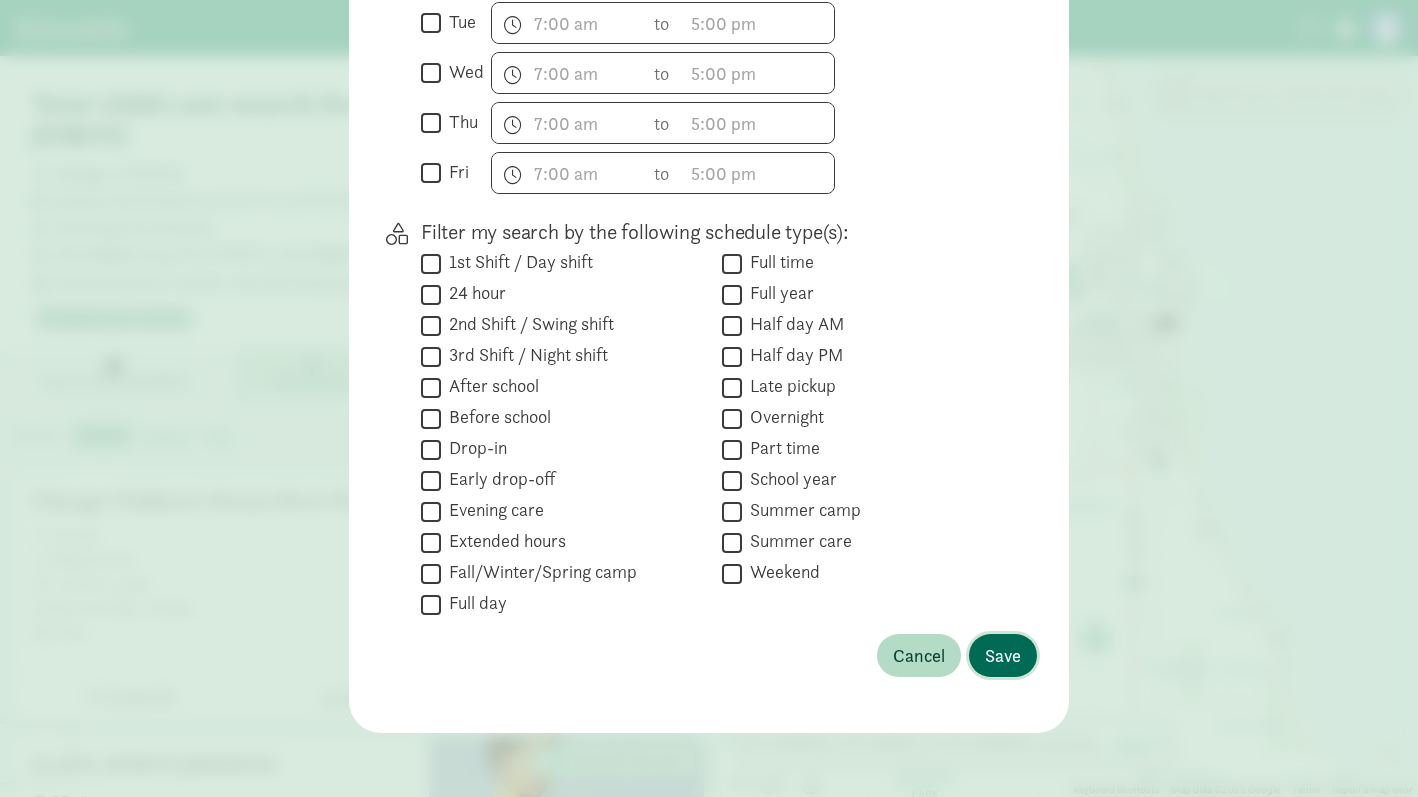click on "Save" at bounding box center [1003, 655] 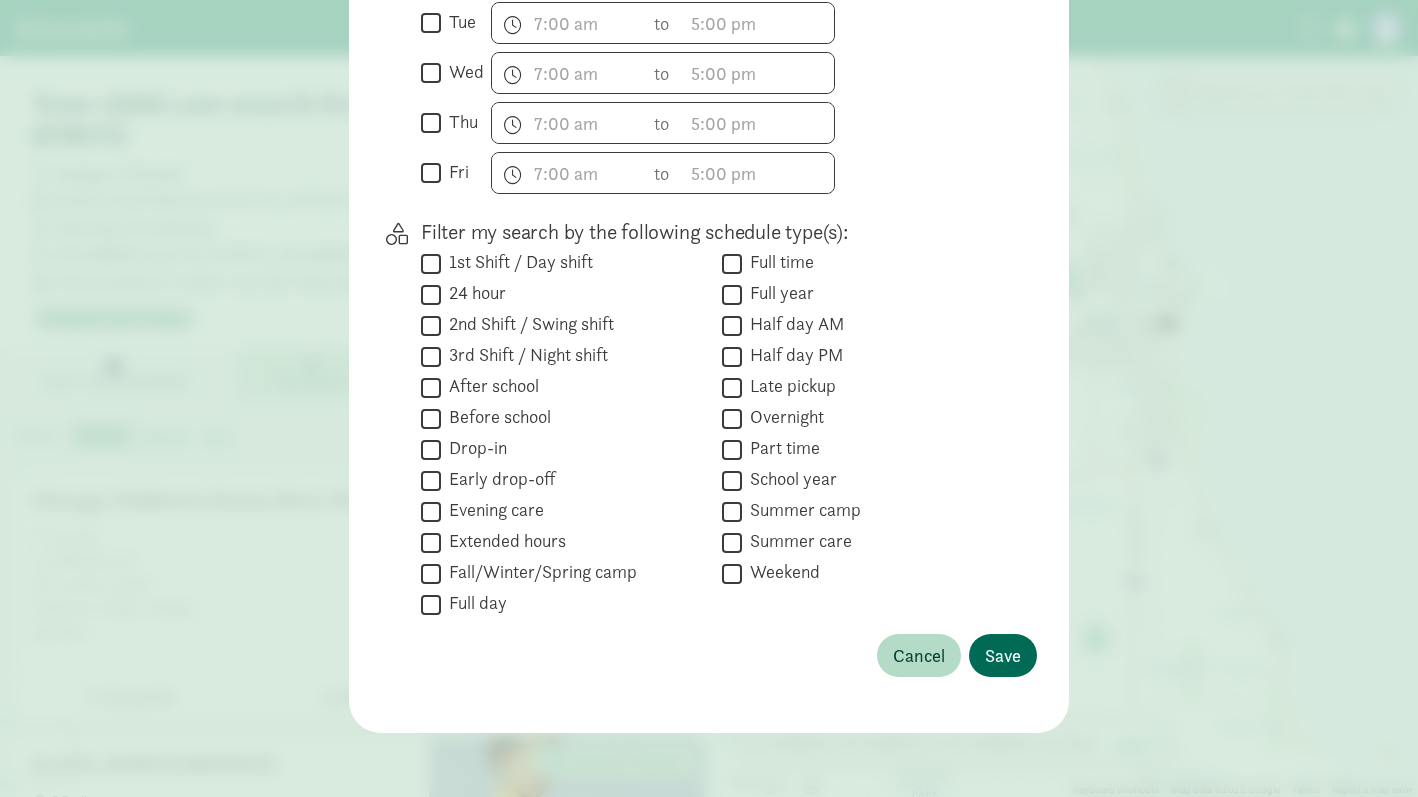 scroll, scrollTop: 161, scrollLeft: 0, axis: vertical 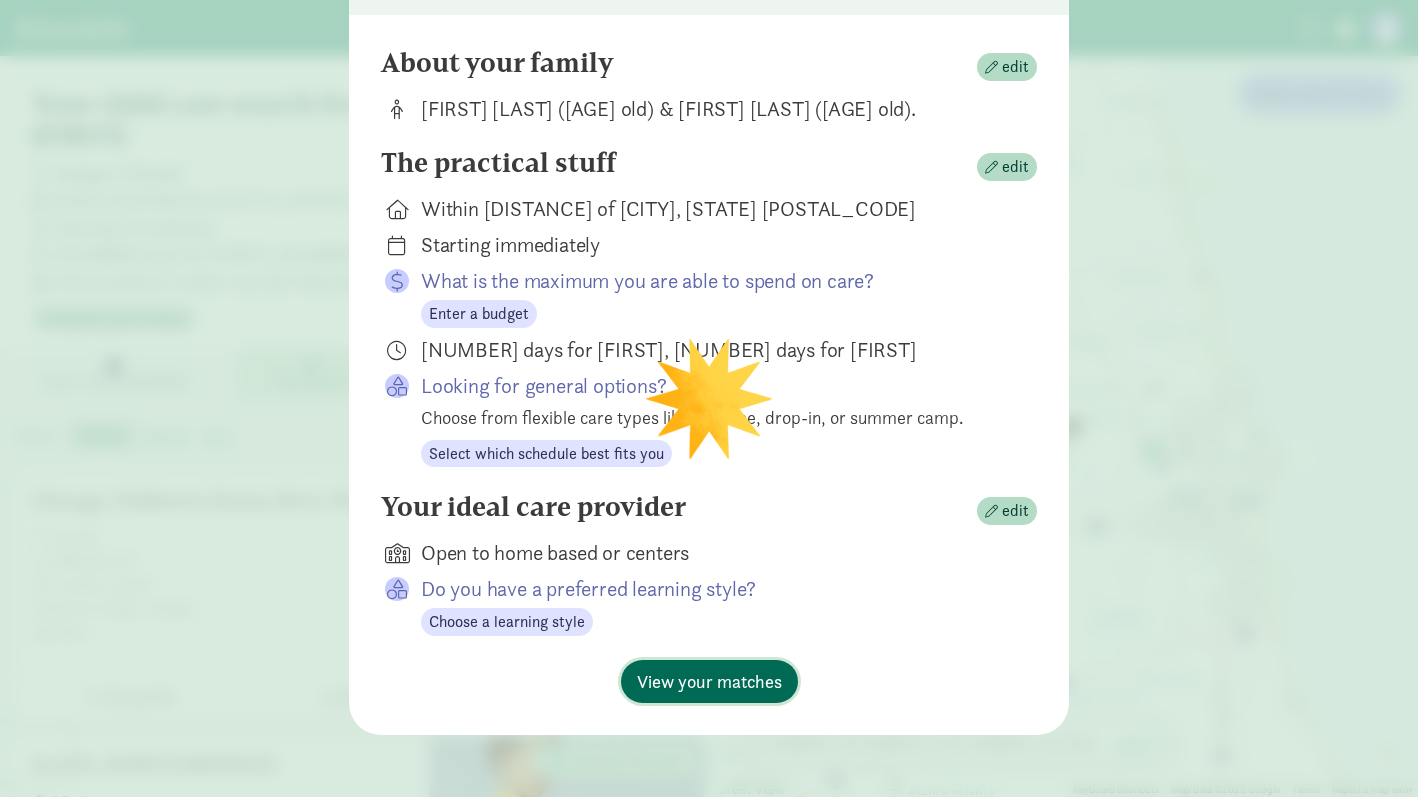 click on "View your matches" at bounding box center [709, 681] 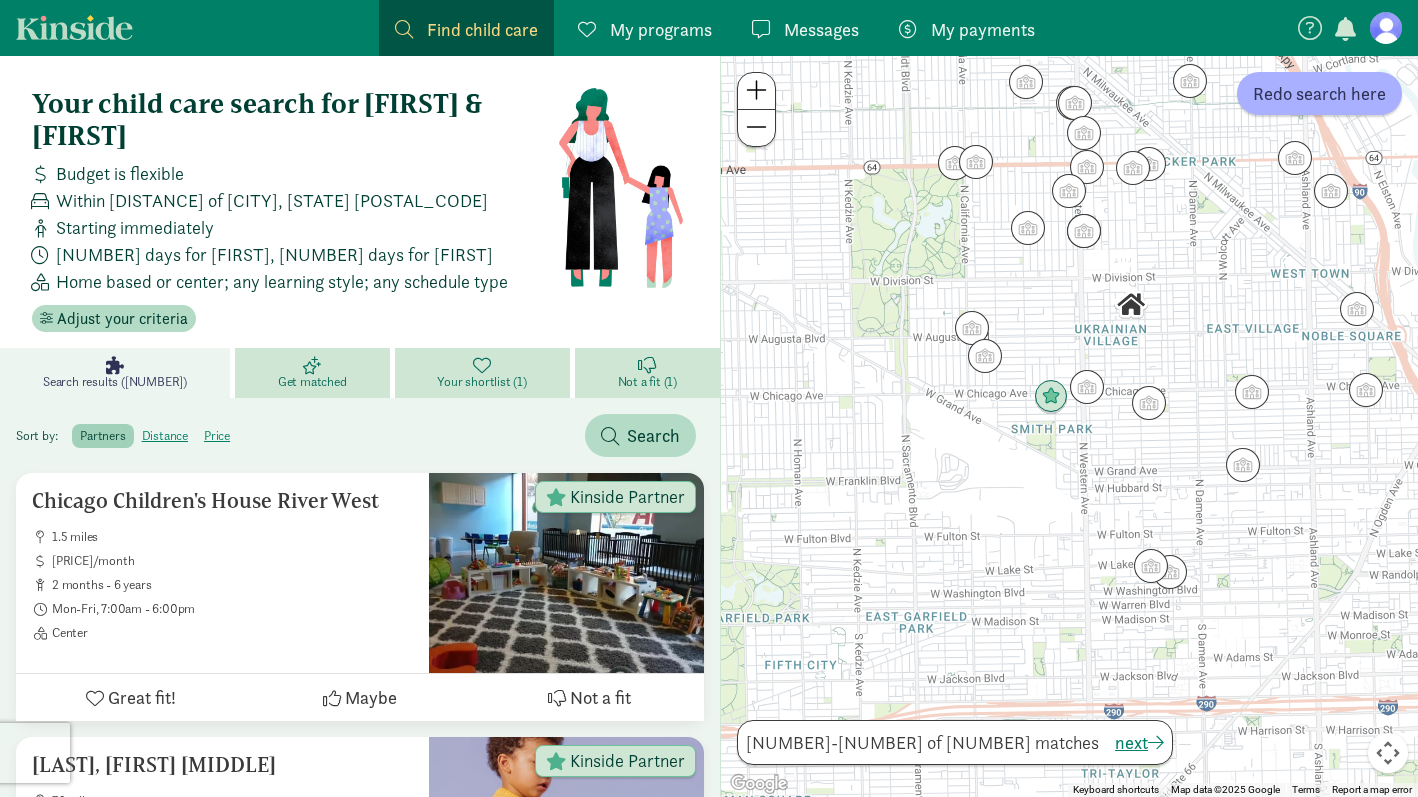 drag, startPoint x: 1069, startPoint y: 391, endPoint x: 958, endPoint y: 558, distance: 200.5243 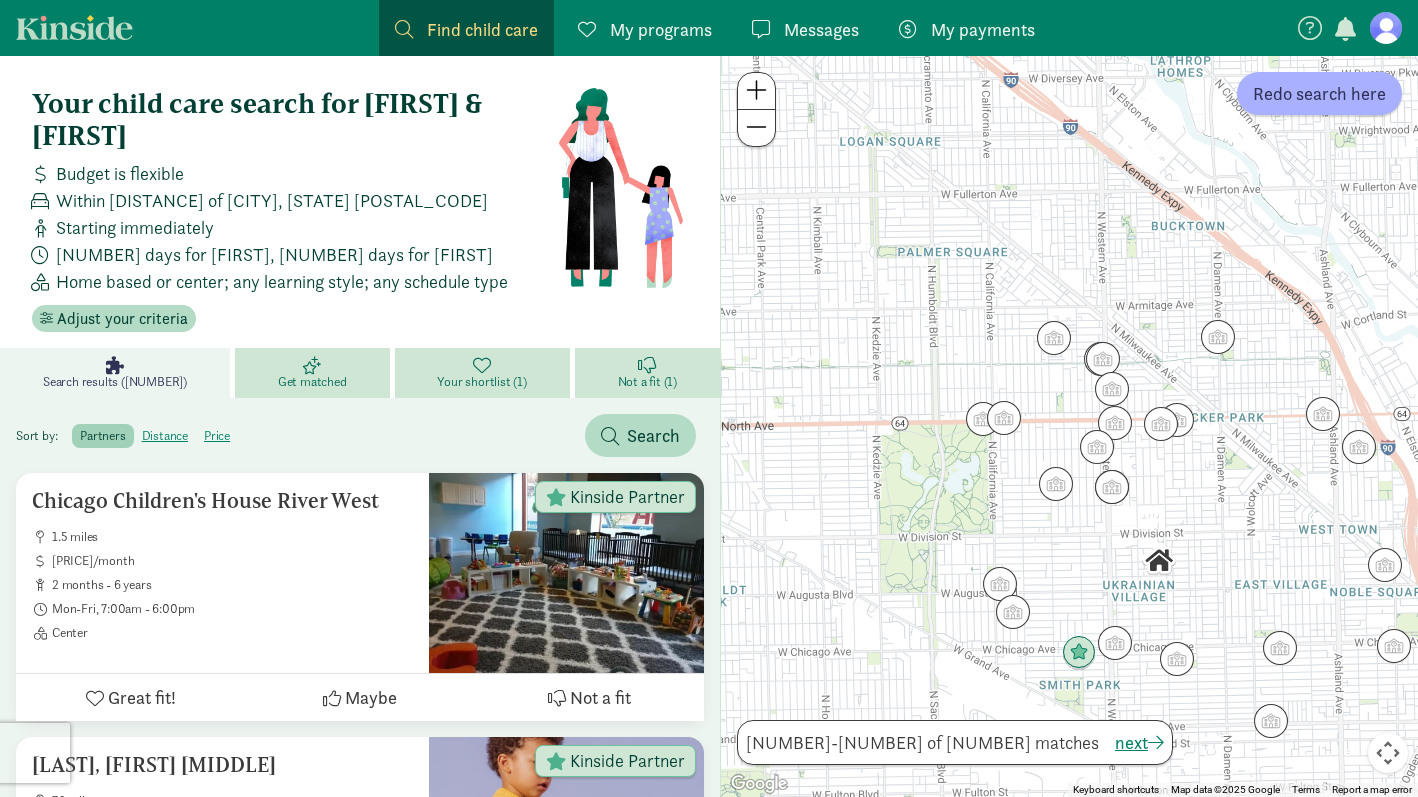 drag, startPoint x: 1029, startPoint y: 298, endPoint x: 1061, endPoint y: 545, distance: 249.06425 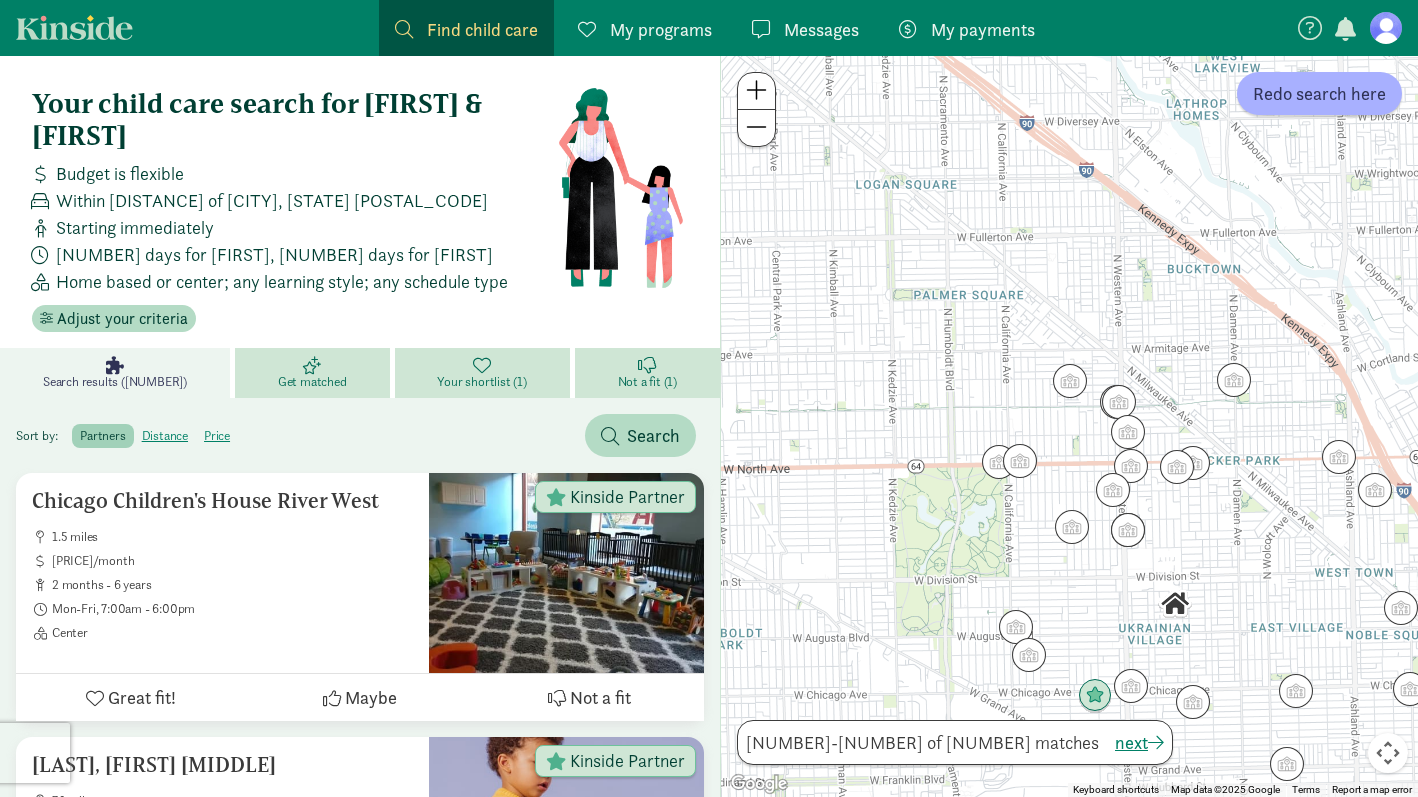 drag, startPoint x: 1029, startPoint y: 419, endPoint x: 874, endPoint y: 377, distance: 160.58954 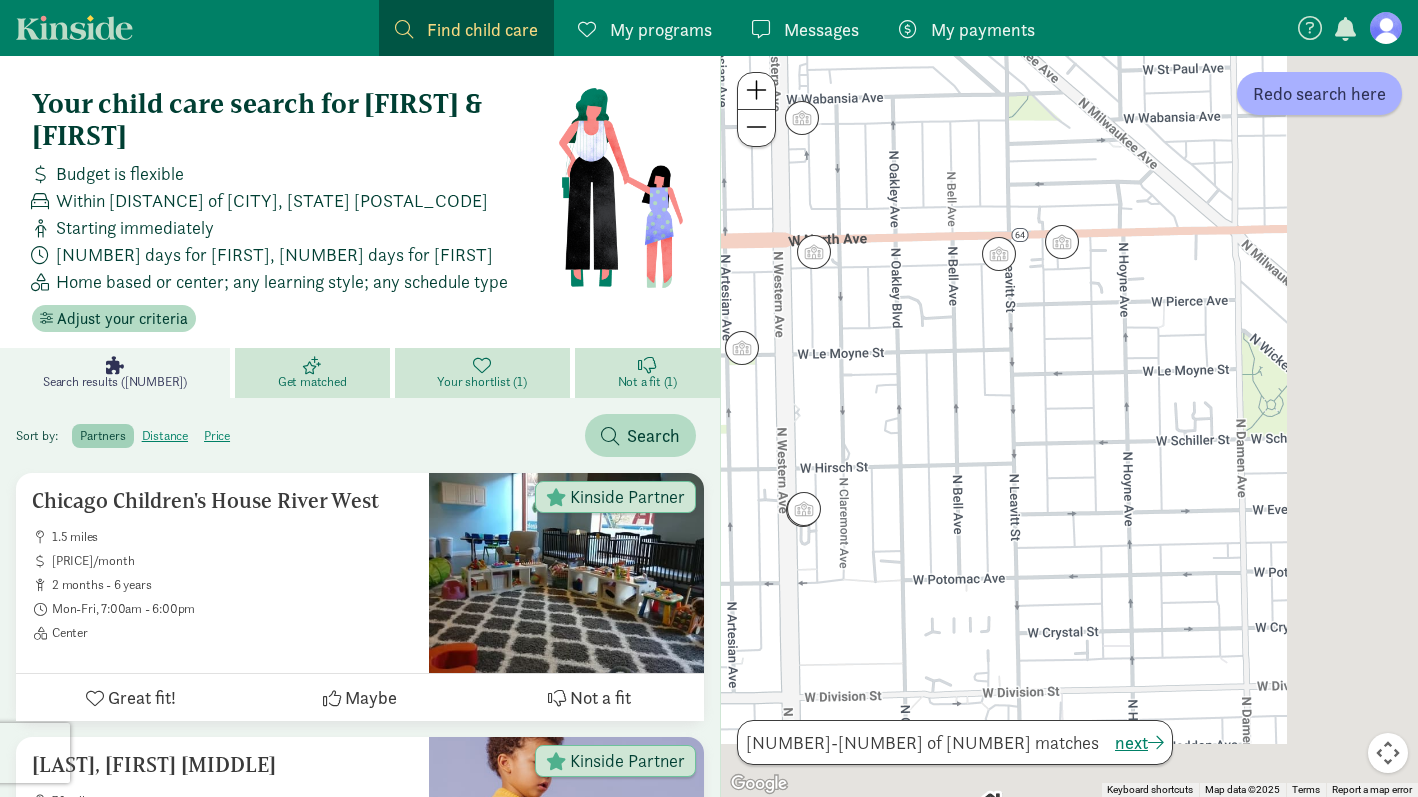 drag, startPoint x: 1091, startPoint y: 501, endPoint x: 880, endPoint y: 297, distance: 293.49106 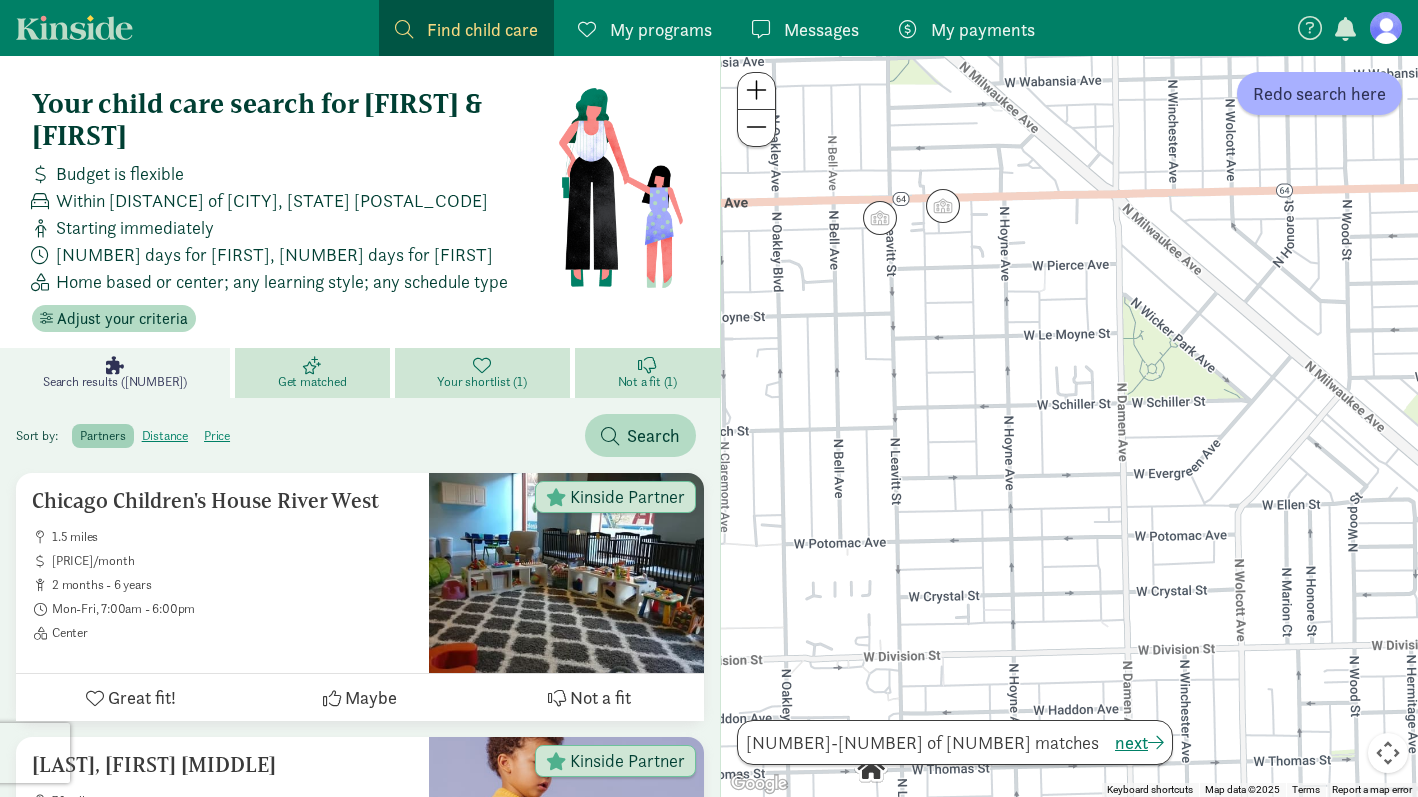 drag, startPoint x: 1062, startPoint y: 350, endPoint x: 982, endPoint y: 410, distance: 100 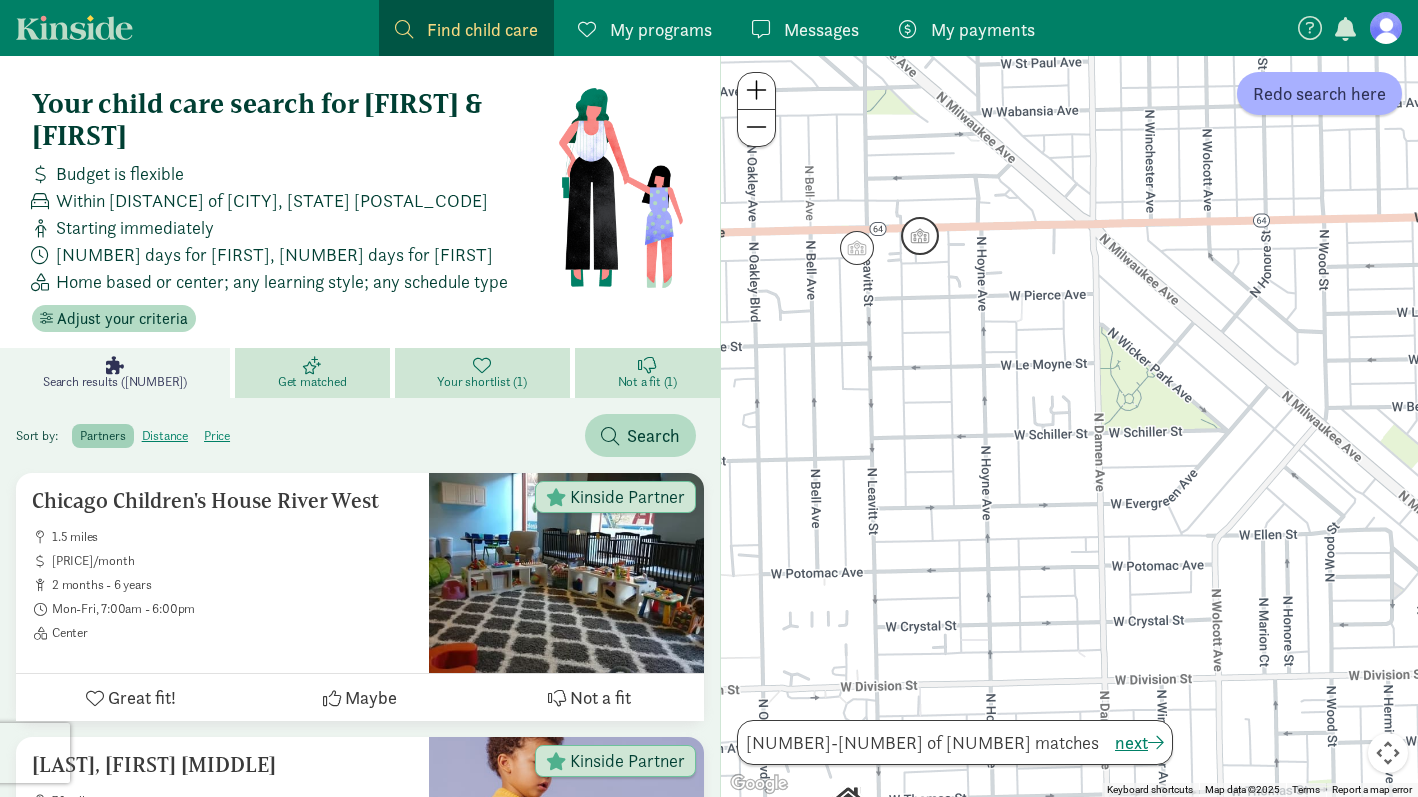 click at bounding box center (920, 236) 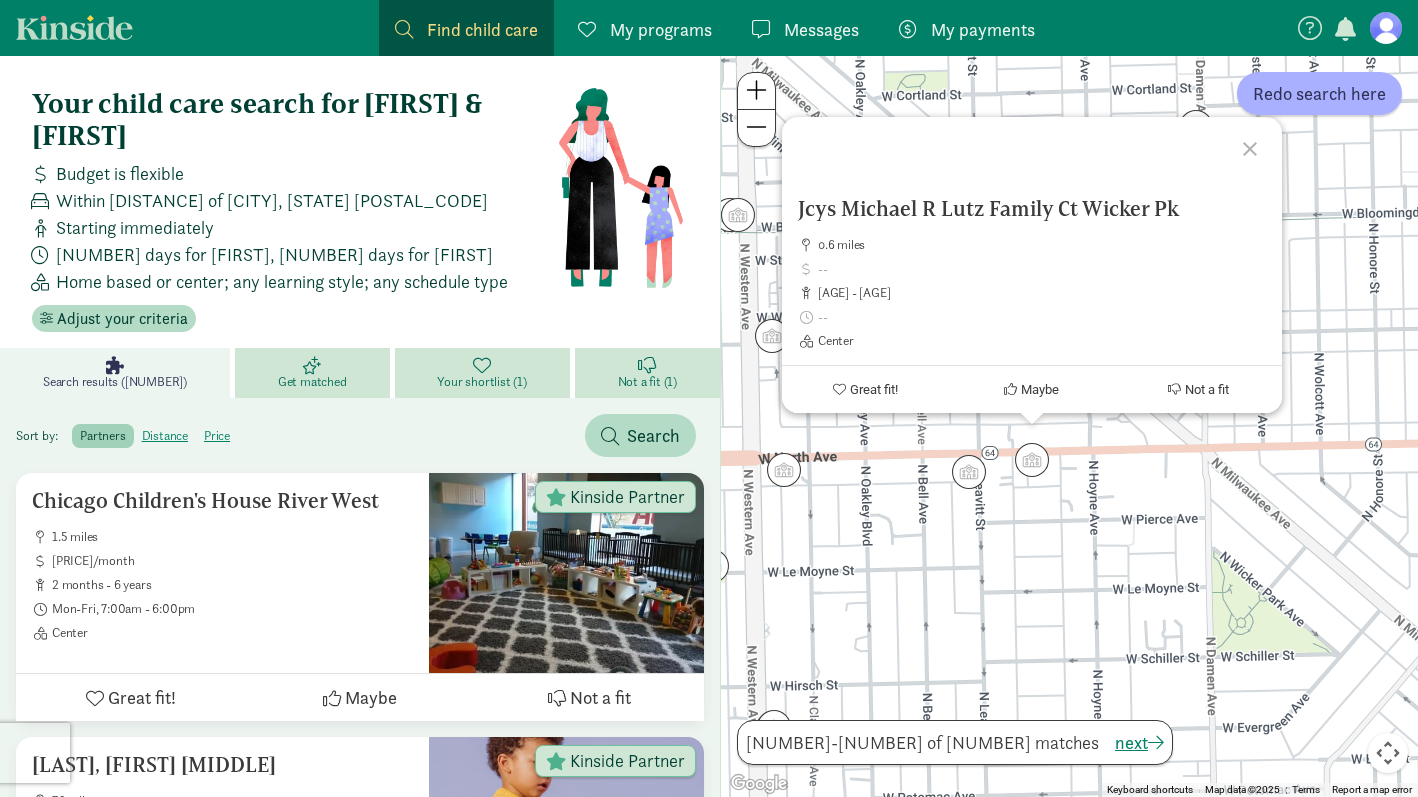 click at bounding box center [969, 472] 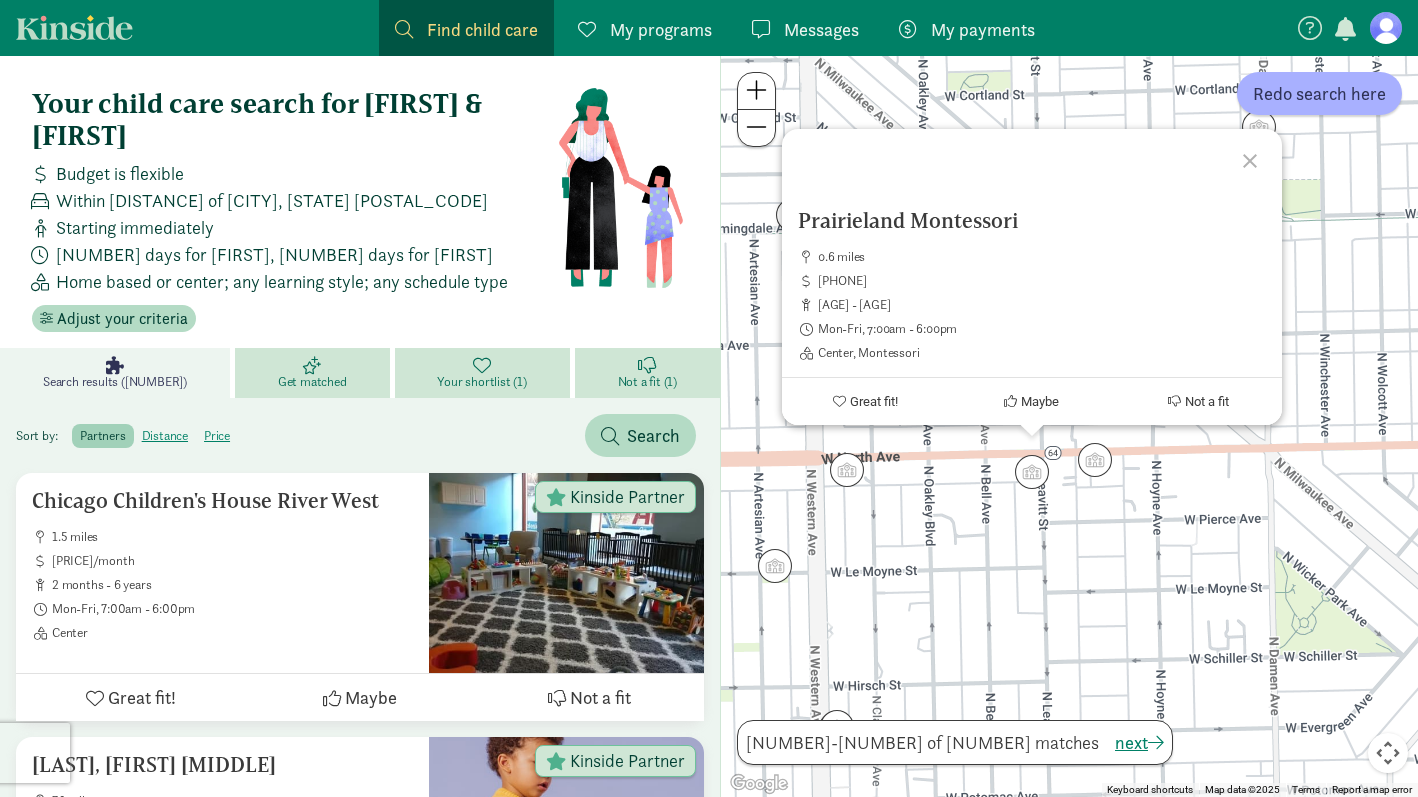 click on "To navigate, press the arrow keys.   Prairieland Montessori           0.6 miles   865-2,150/month   1 month - 6.5 years   Mon-Fri, 7:00am - 6:00pm   Center, Montessori                   Great fit!       Maybe       Not a fit" at bounding box center [1069, 426] 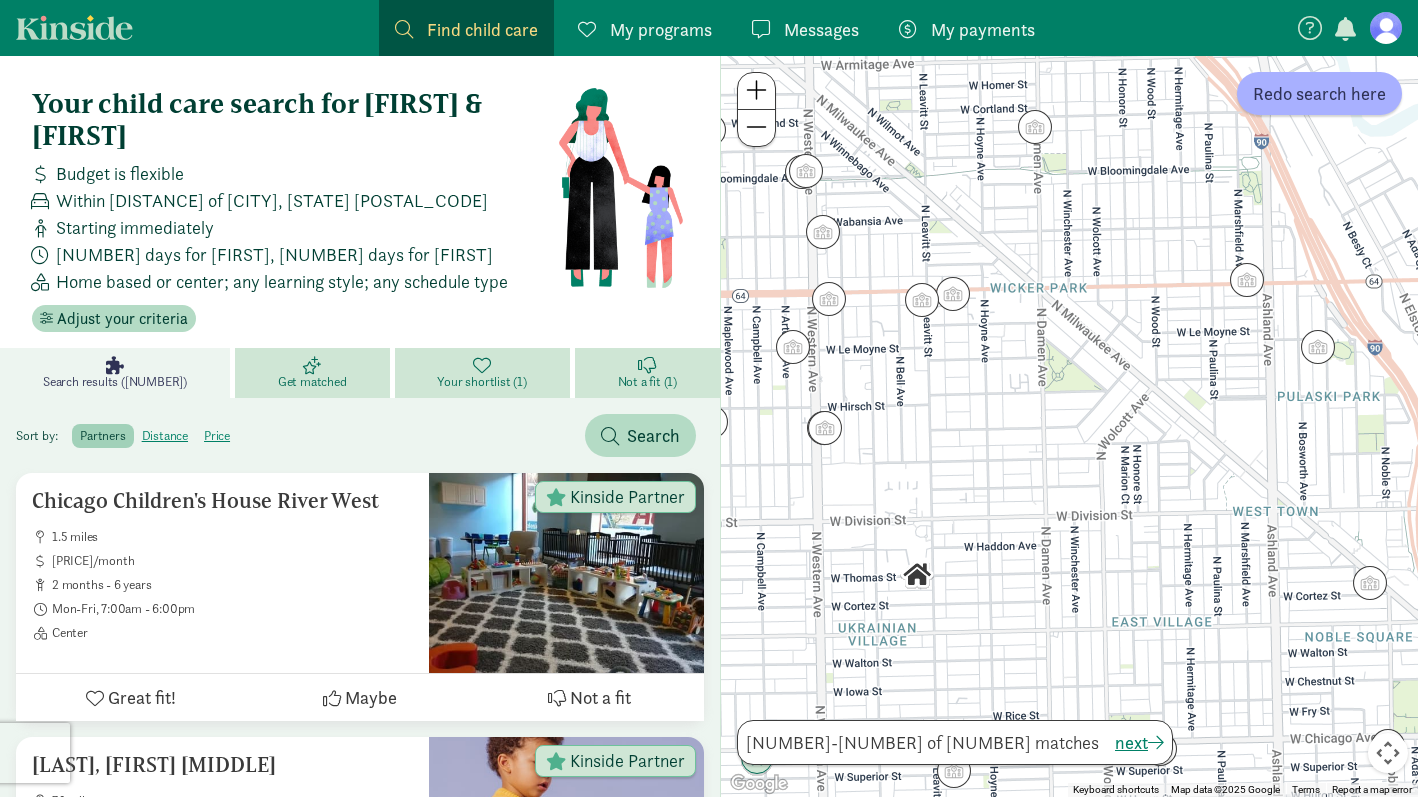 drag, startPoint x: 1061, startPoint y: 541, endPoint x: 963, endPoint y: 385, distance: 184.22812 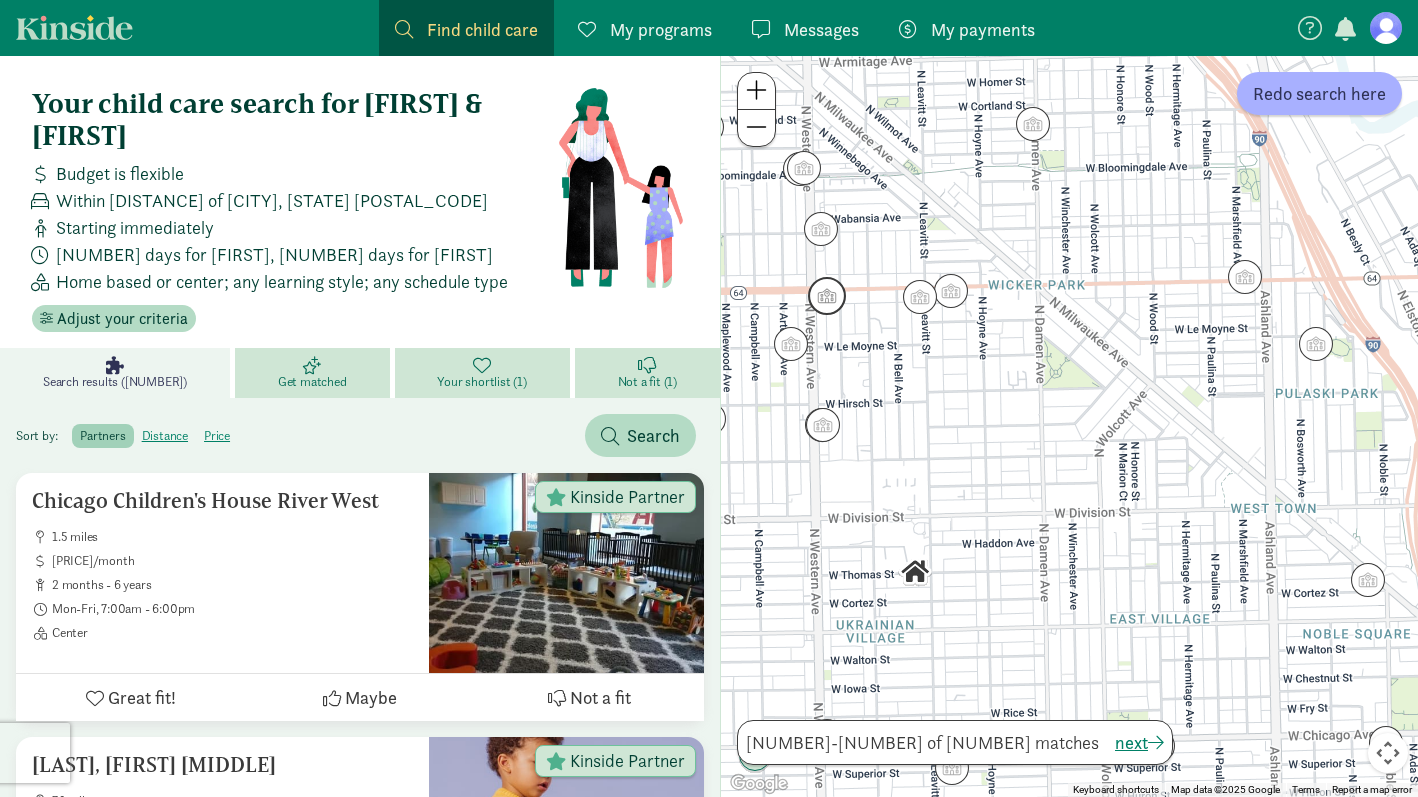 click at bounding box center [827, 296] 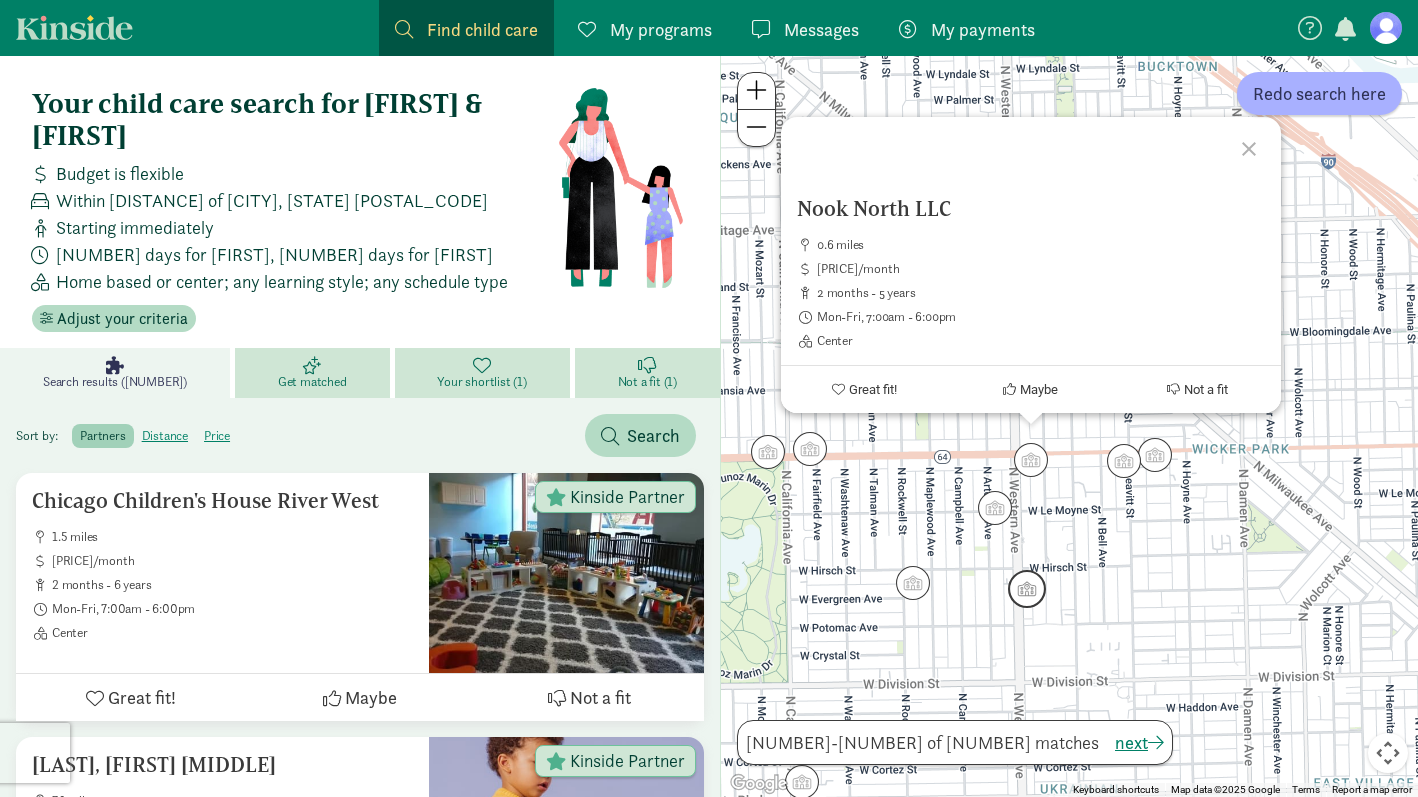 click at bounding box center [1027, 589] 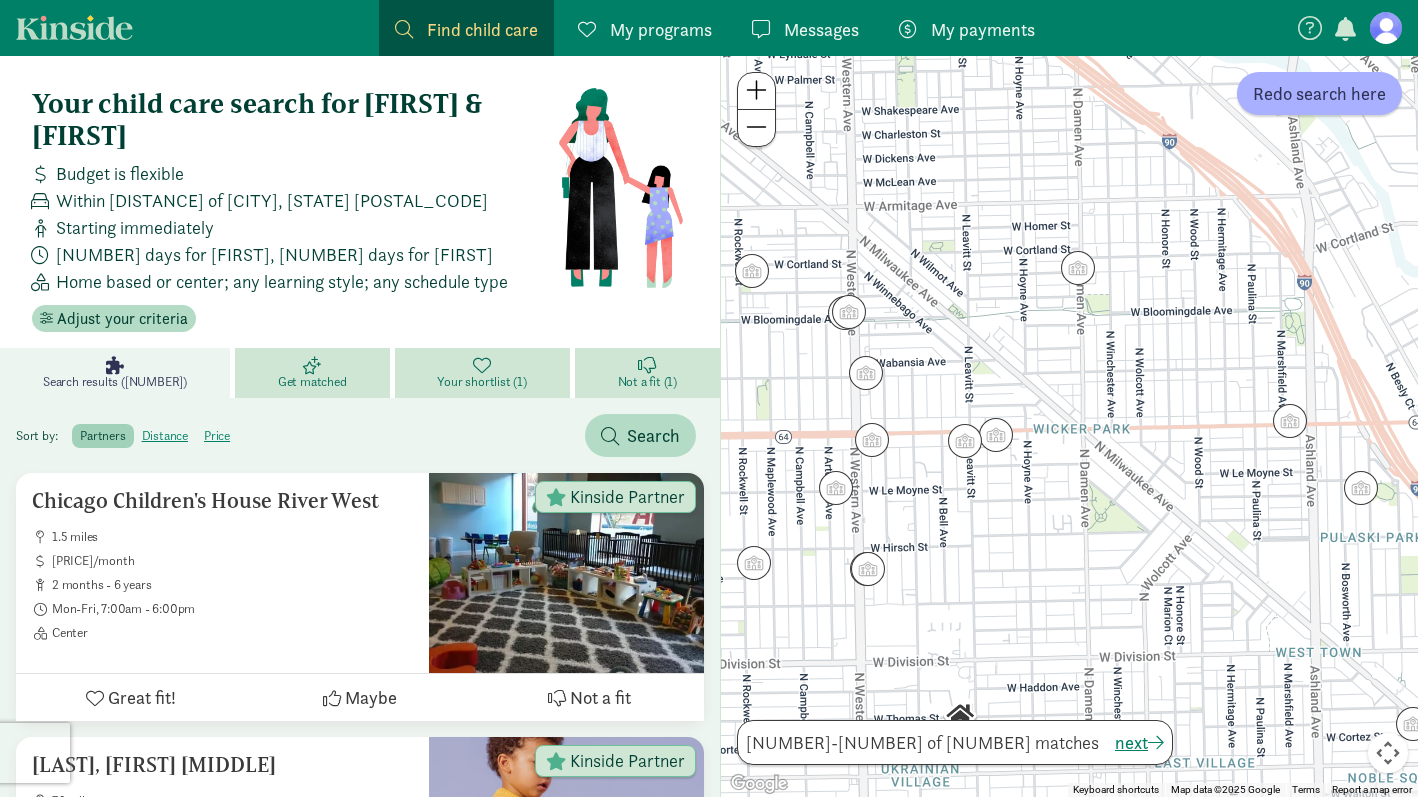drag, startPoint x: 1142, startPoint y: 622, endPoint x: 967, endPoint y: 598, distance: 176.63805 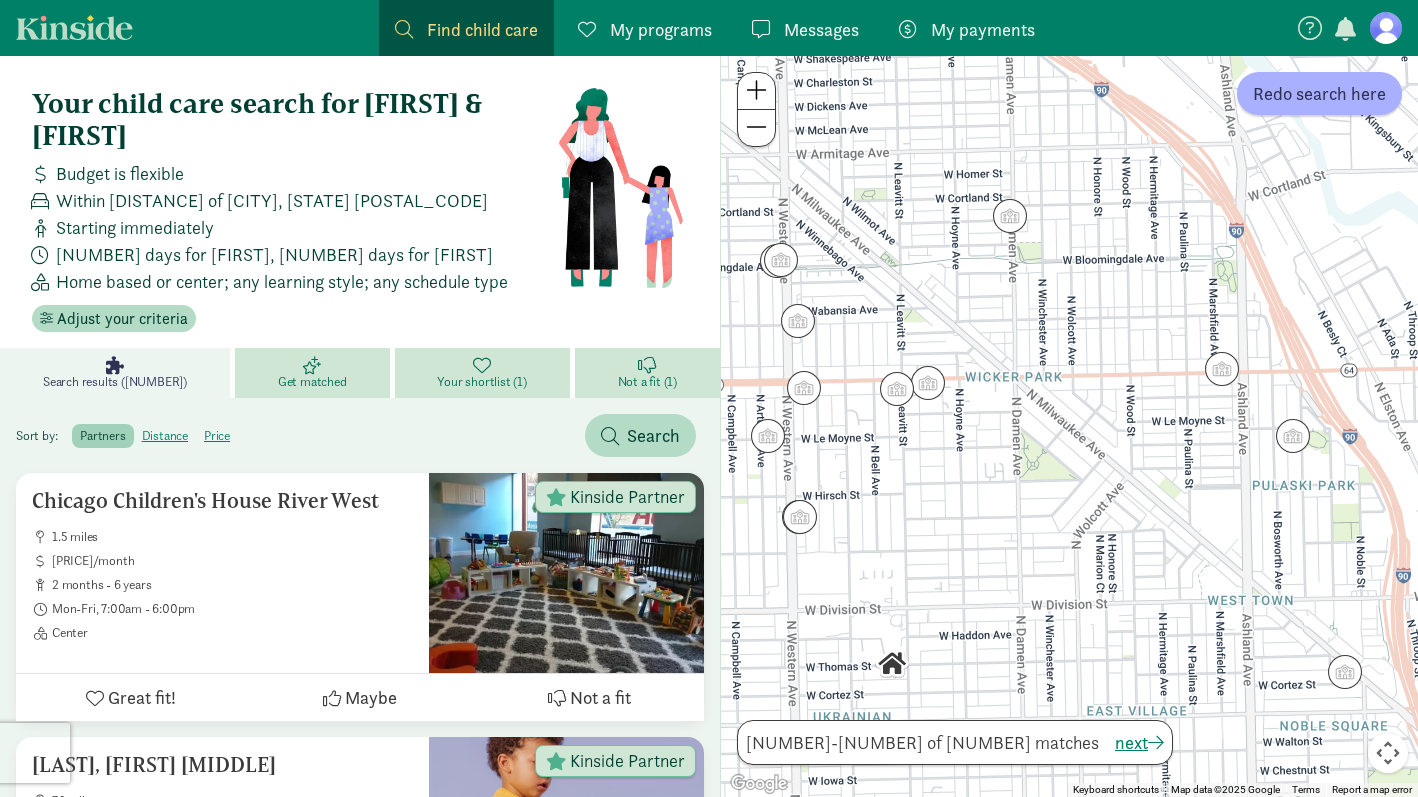 drag, startPoint x: 1031, startPoint y: 566, endPoint x: 1018, endPoint y: 543, distance: 26.41969 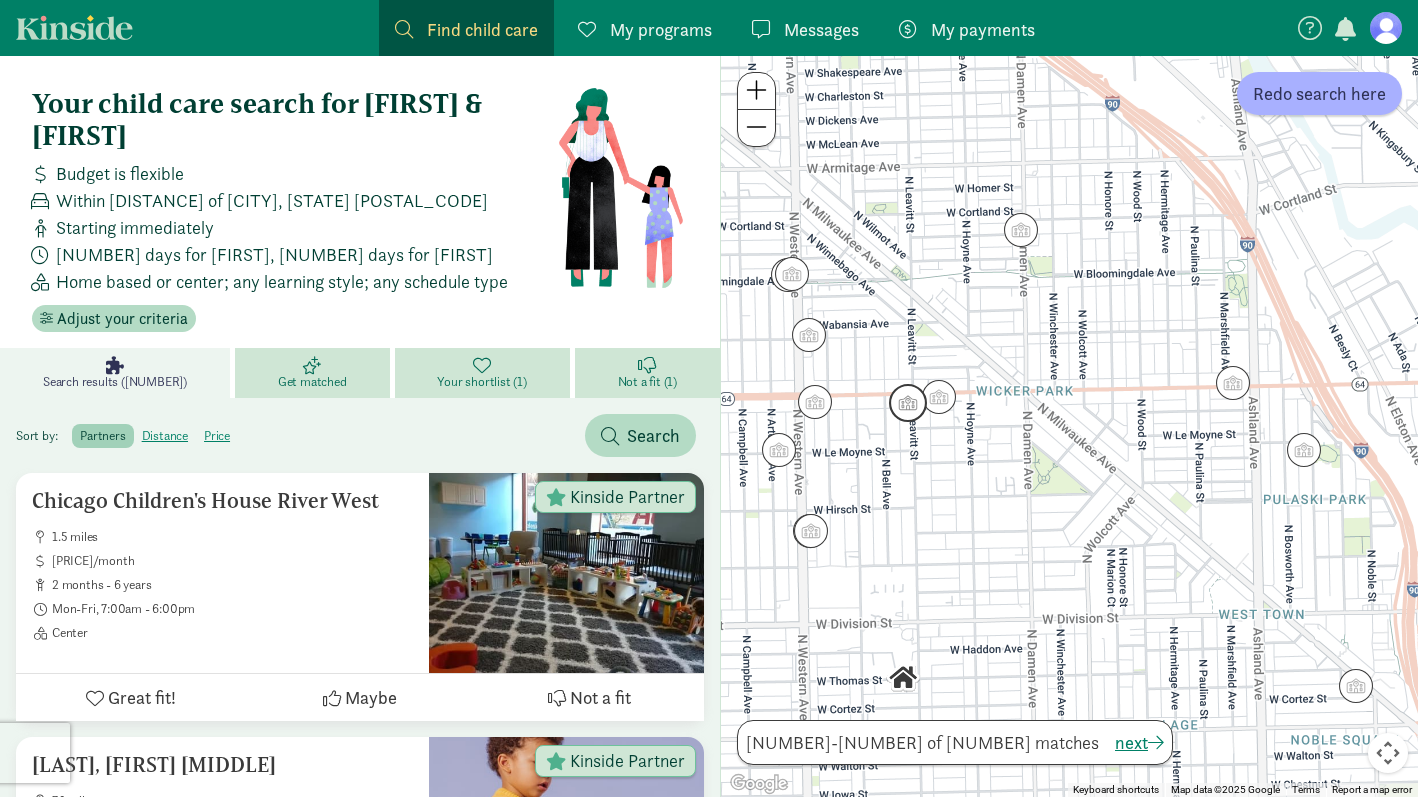 click at bounding box center (908, 403) 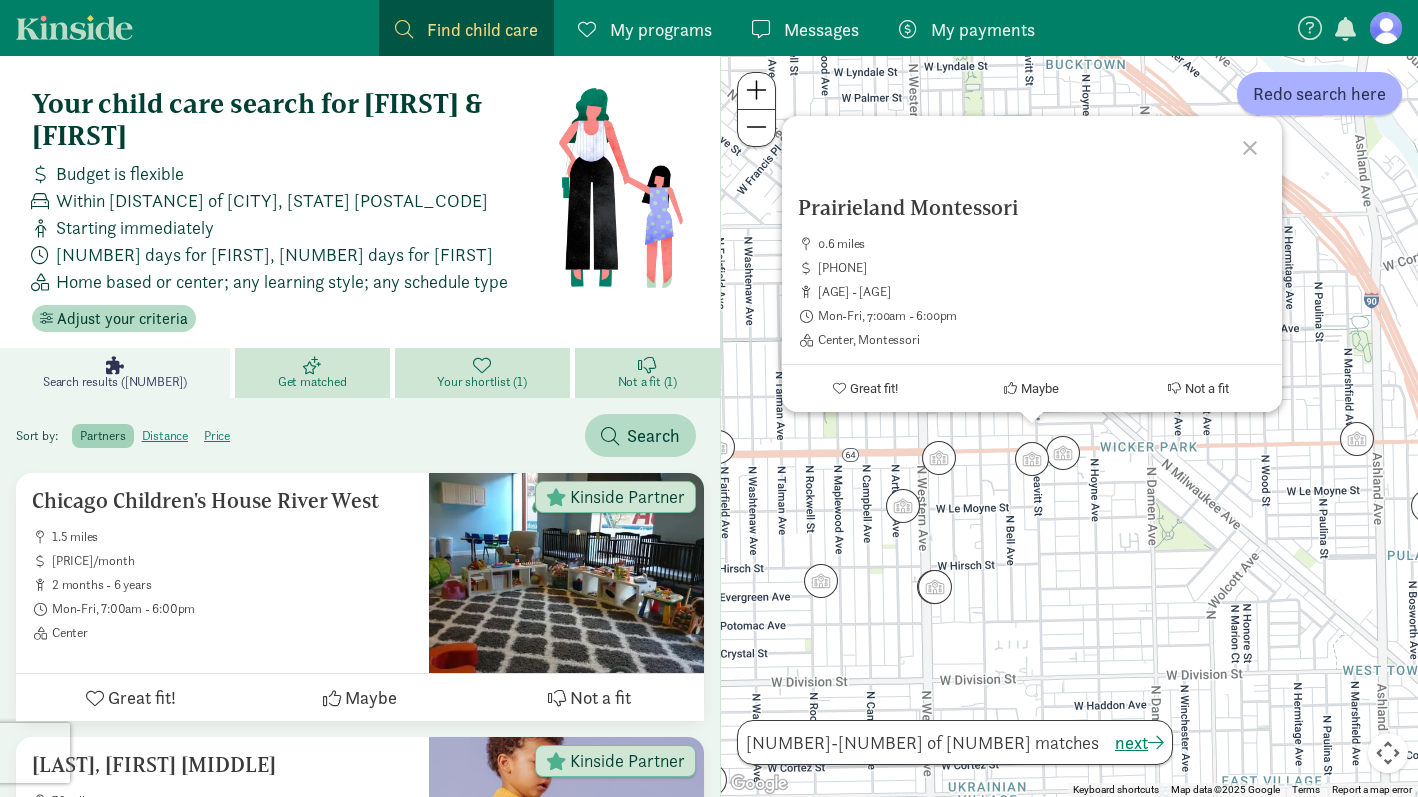 click on "Prairieland Montessori           0.6 miles   865-2,150/month   1 month - 6.5 years   Mon-Fri, 7:00am - 6:00pm   Center, Montessori                   Great fit!       Maybe       Not a fit" at bounding box center [1069, 426] 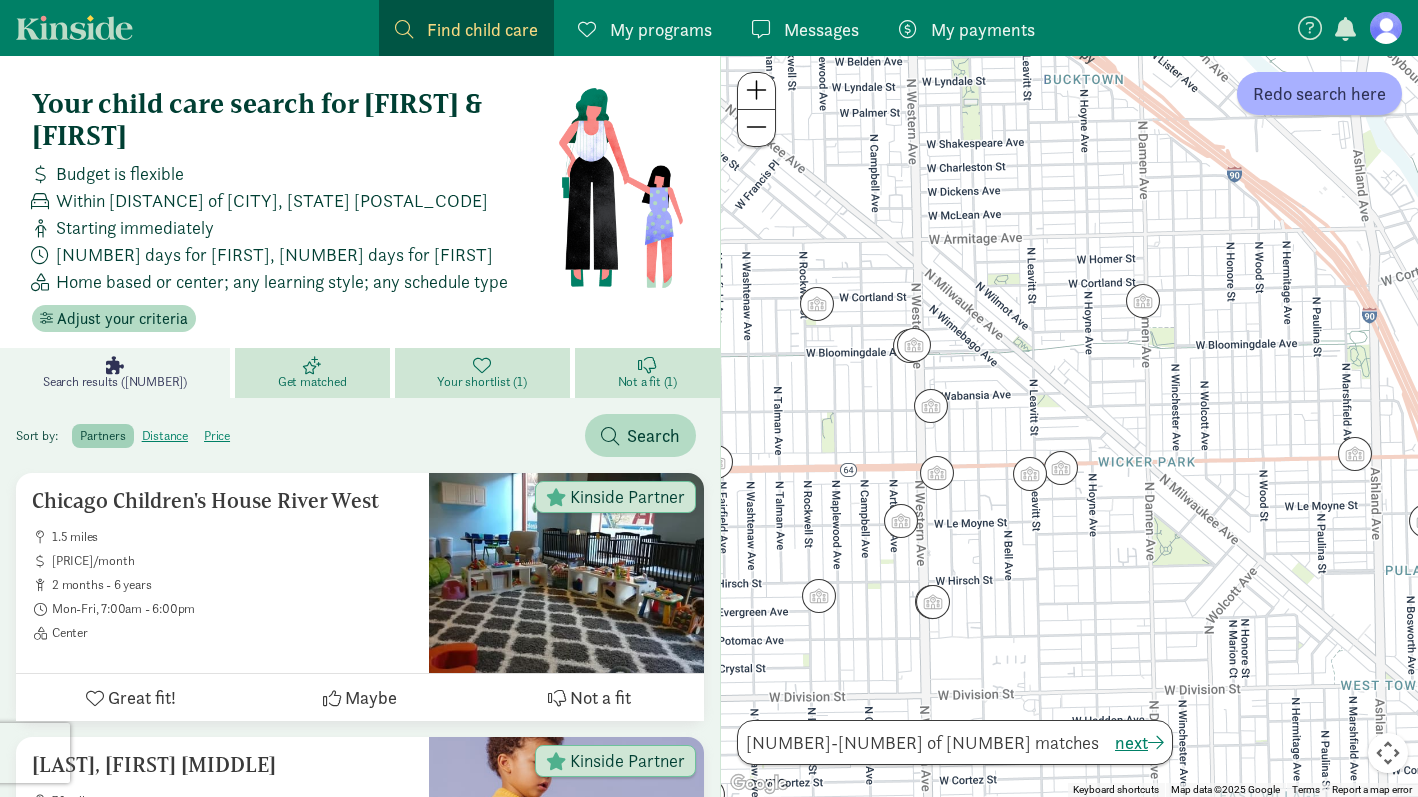 drag, startPoint x: 996, startPoint y: 376, endPoint x: 993, endPoint y: 396, distance: 20.22375 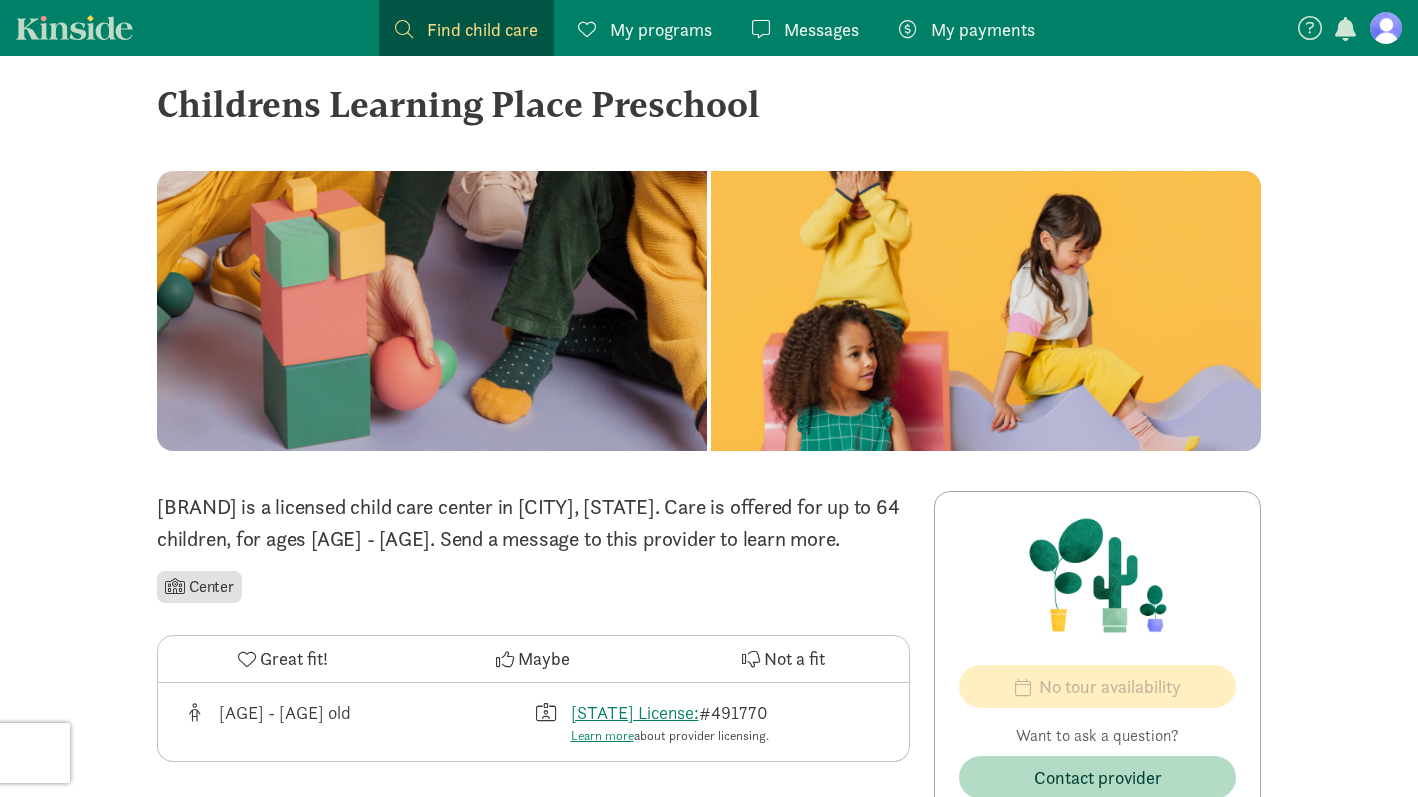 scroll, scrollTop: 0, scrollLeft: 0, axis: both 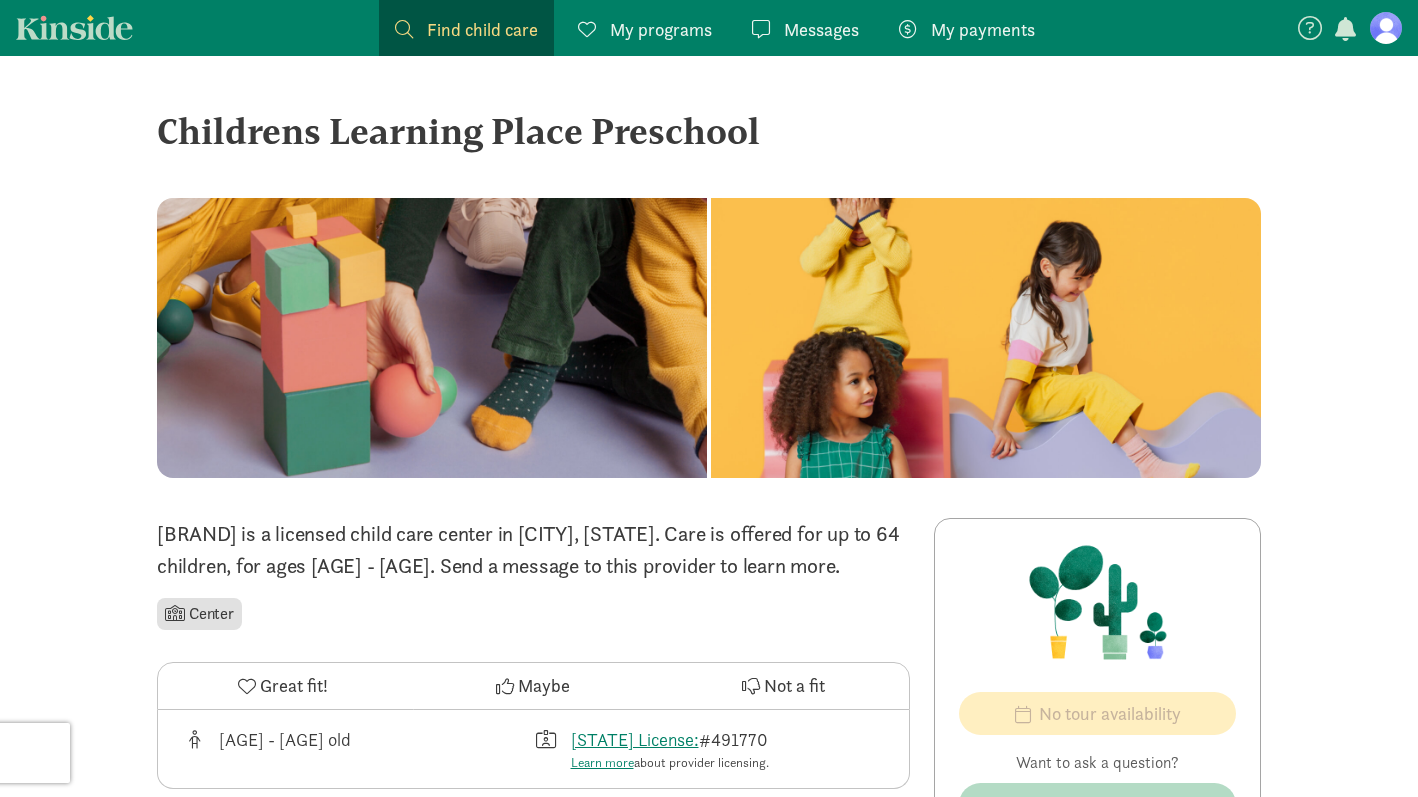 click on "My payments" at bounding box center (983, 29) 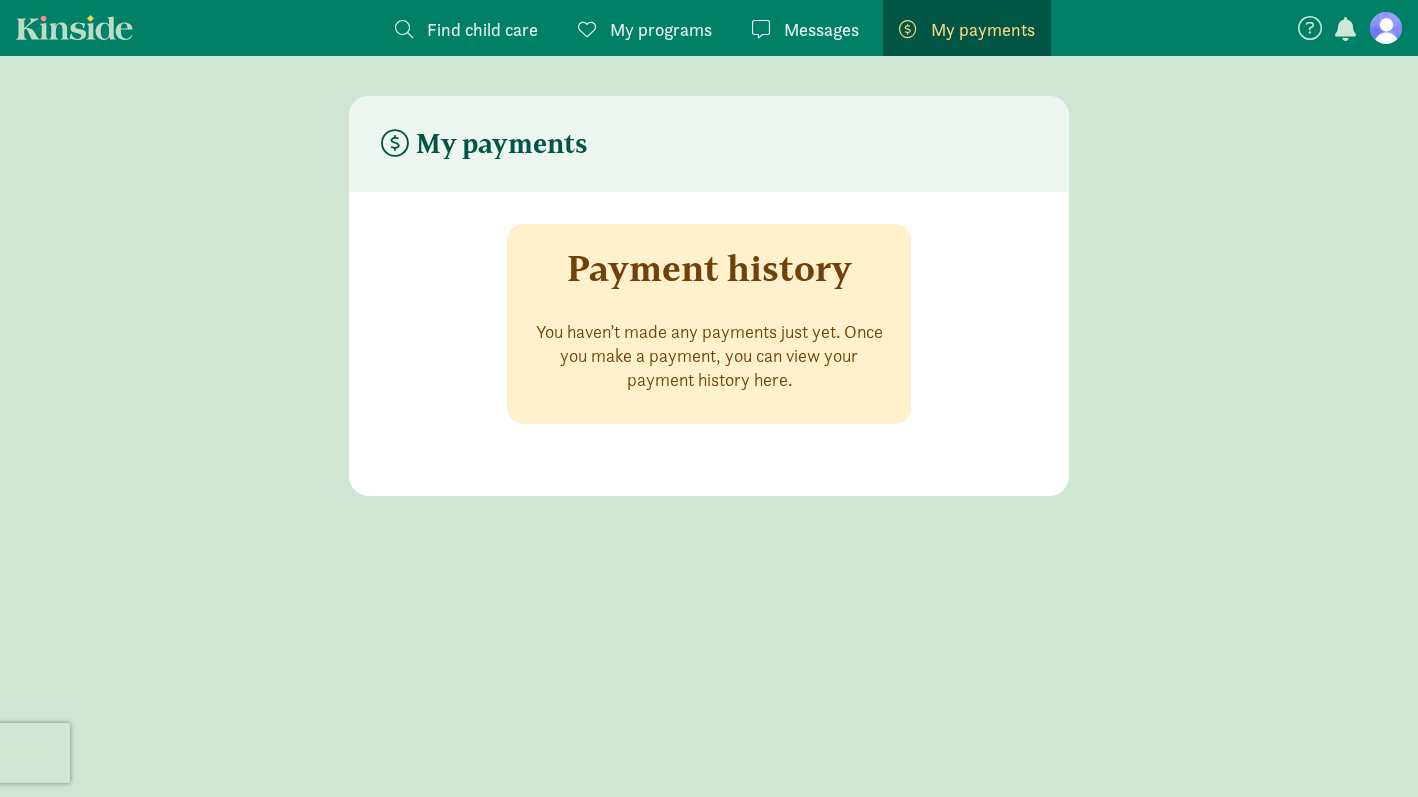 click on "Messages" at bounding box center (821, 29) 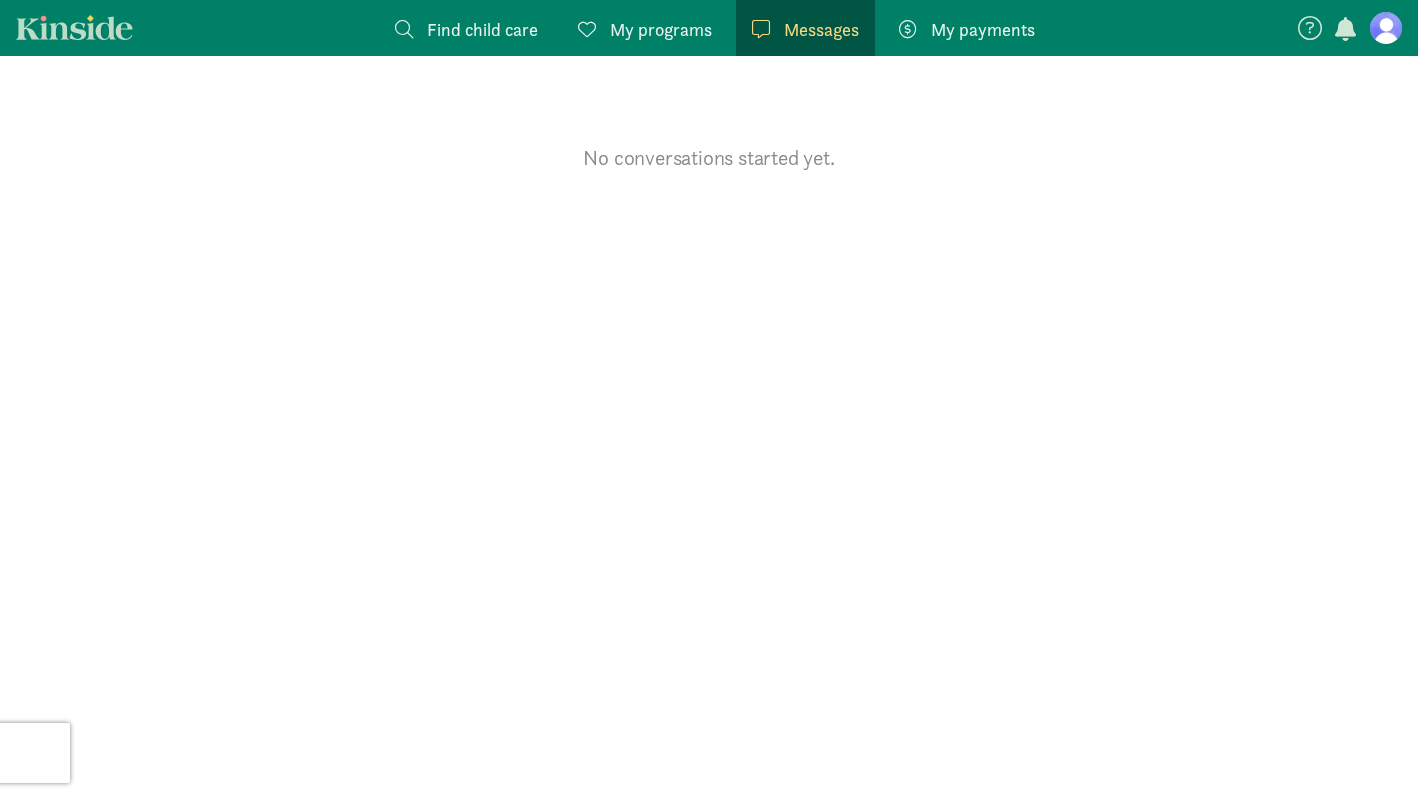 click on "My programs" at bounding box center [661, 29] 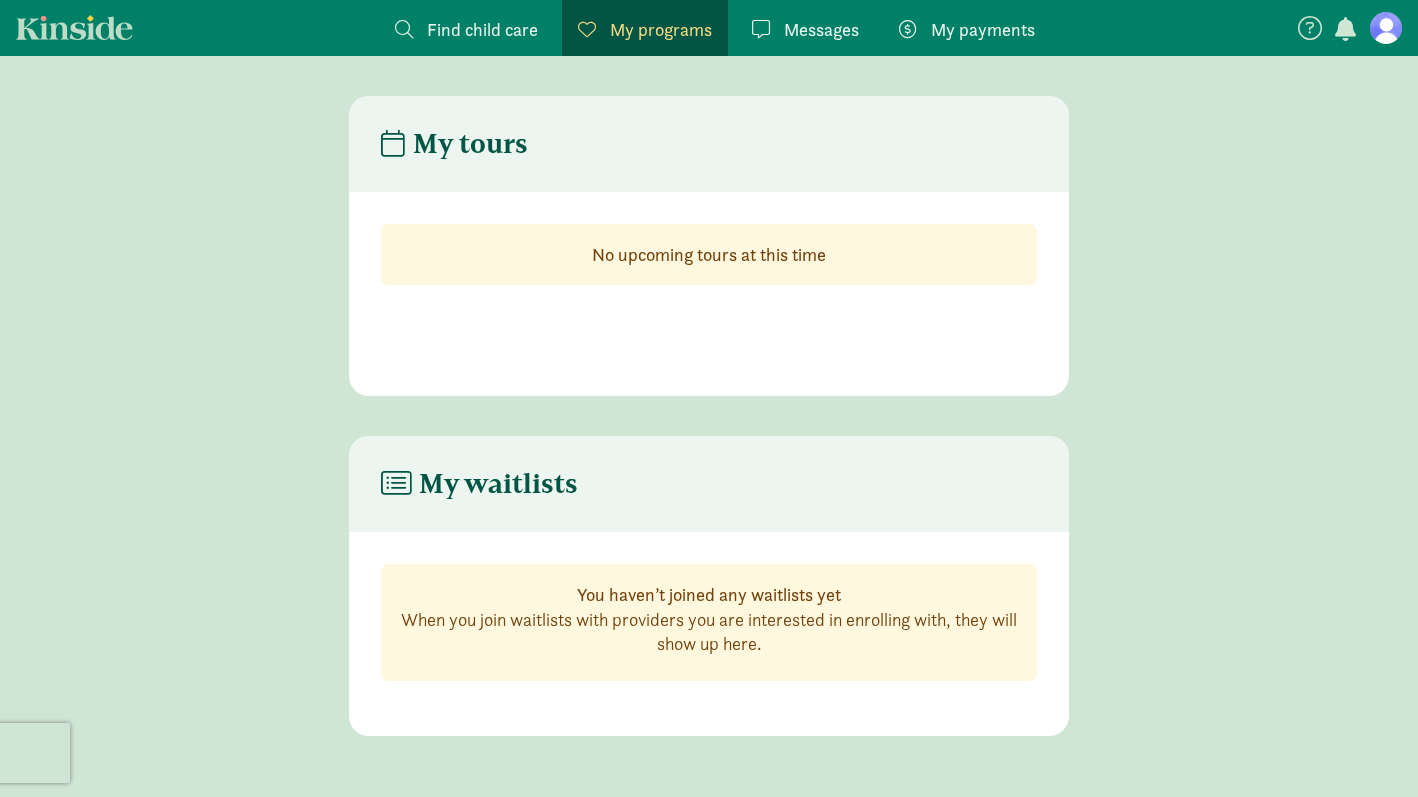 click on "Find child care" at bounding box center (482, 29) 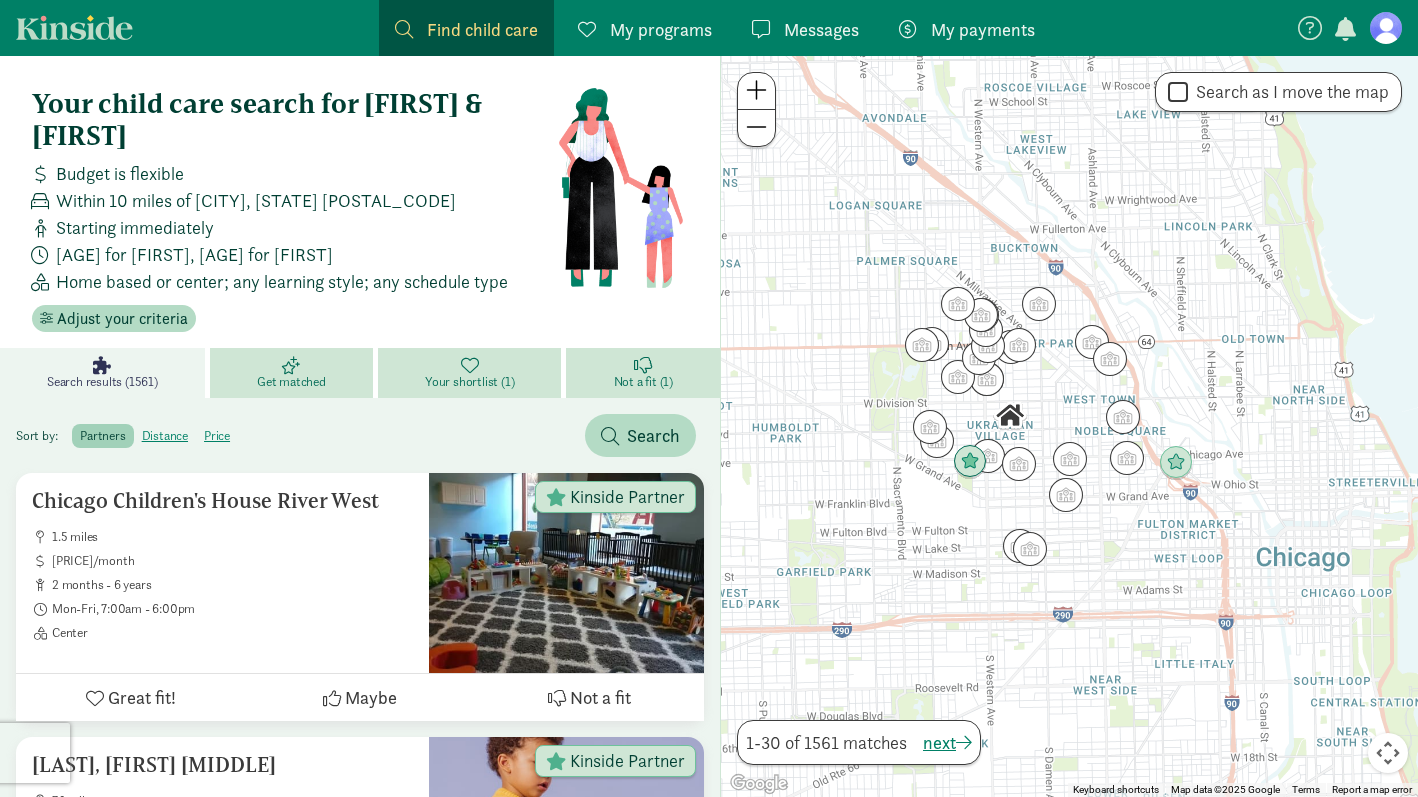 drag, startPoint x: 1037, startPoint y: 514, endPoint x: 1124, endPoint y: 514, distance: 87 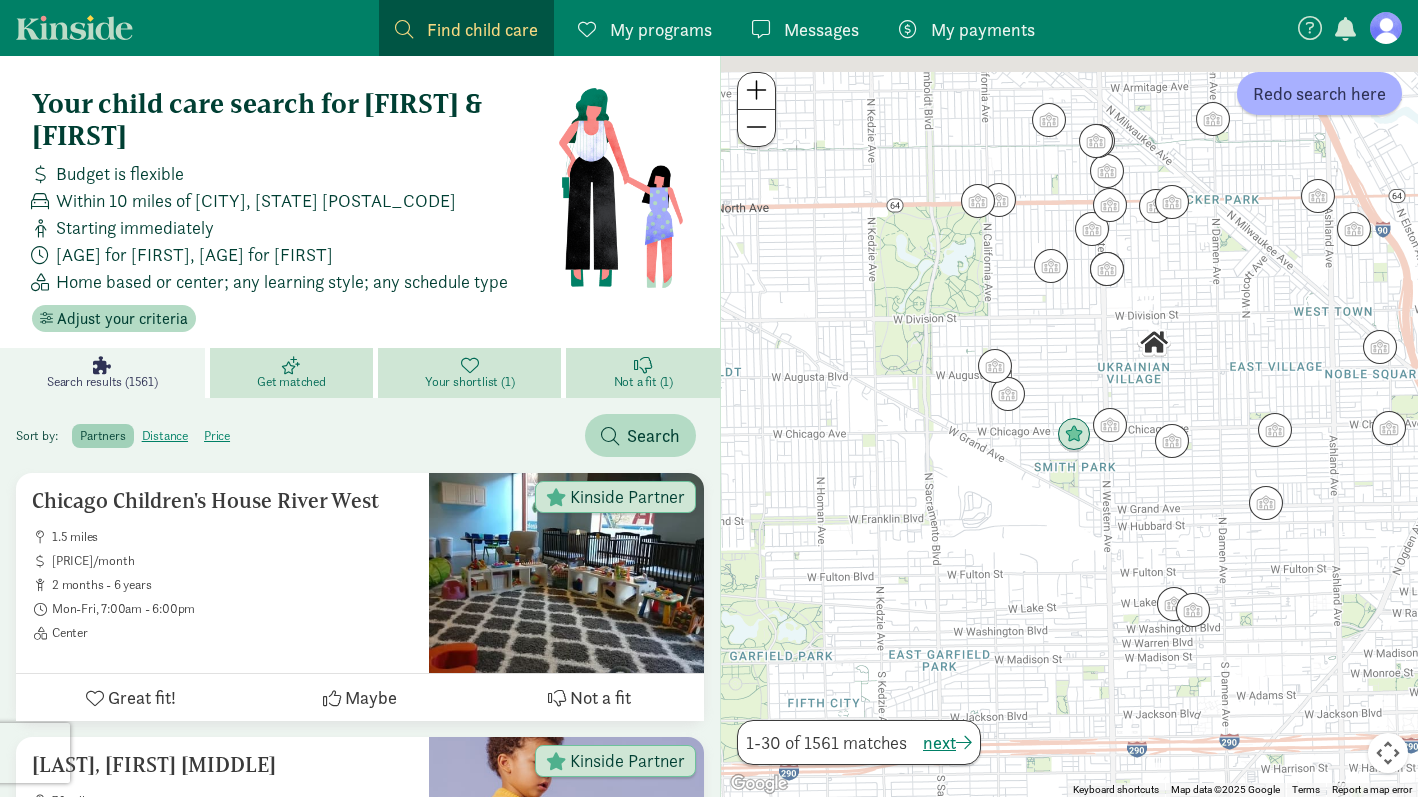 drag, startPoint x: 1011, startPoint y: 517, endPoint x: 1101, endPoint y: 594, distance: 118.44408 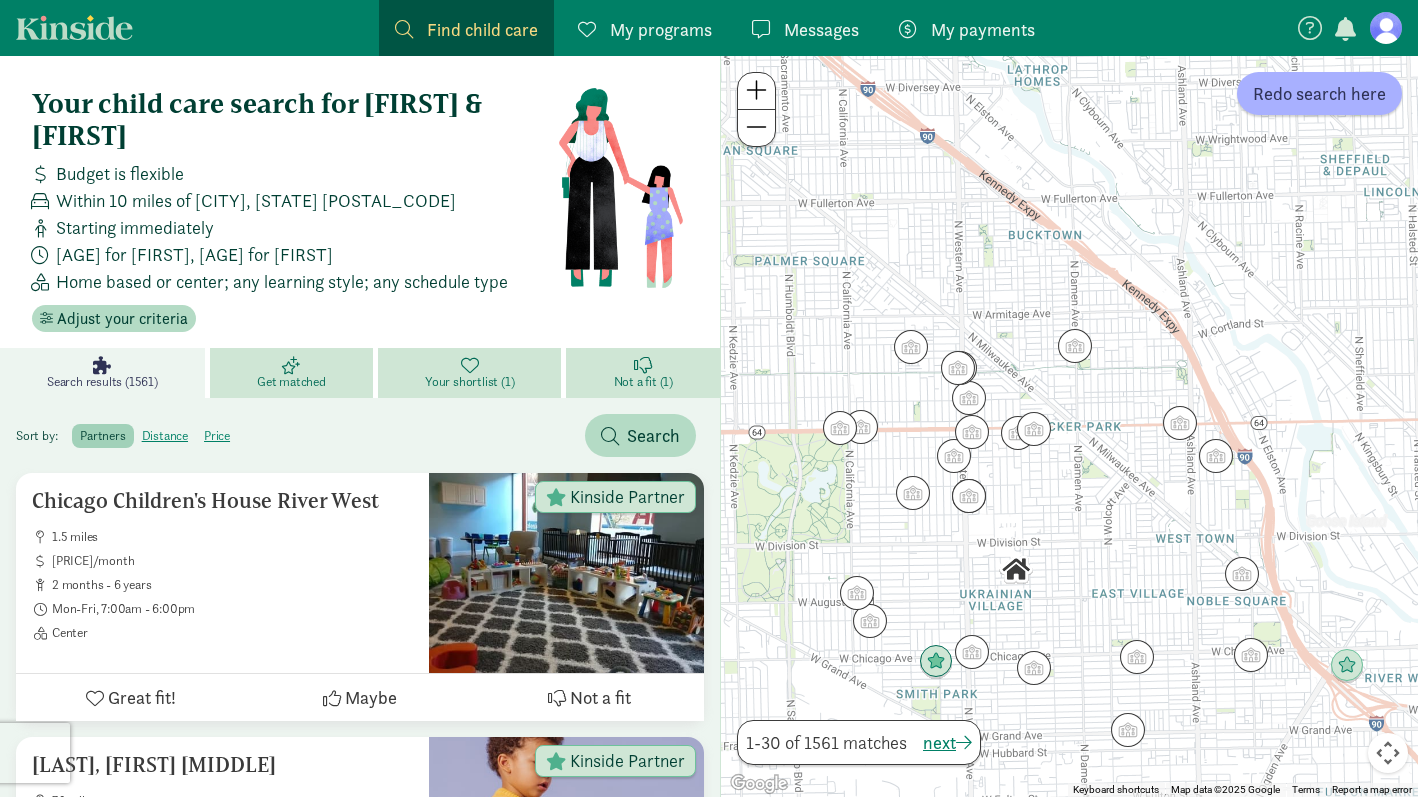 drag, startPoint x: 1135, startPoint y: 571, endPoint x: 1000, endPoint y: 744, distance: 219.4402 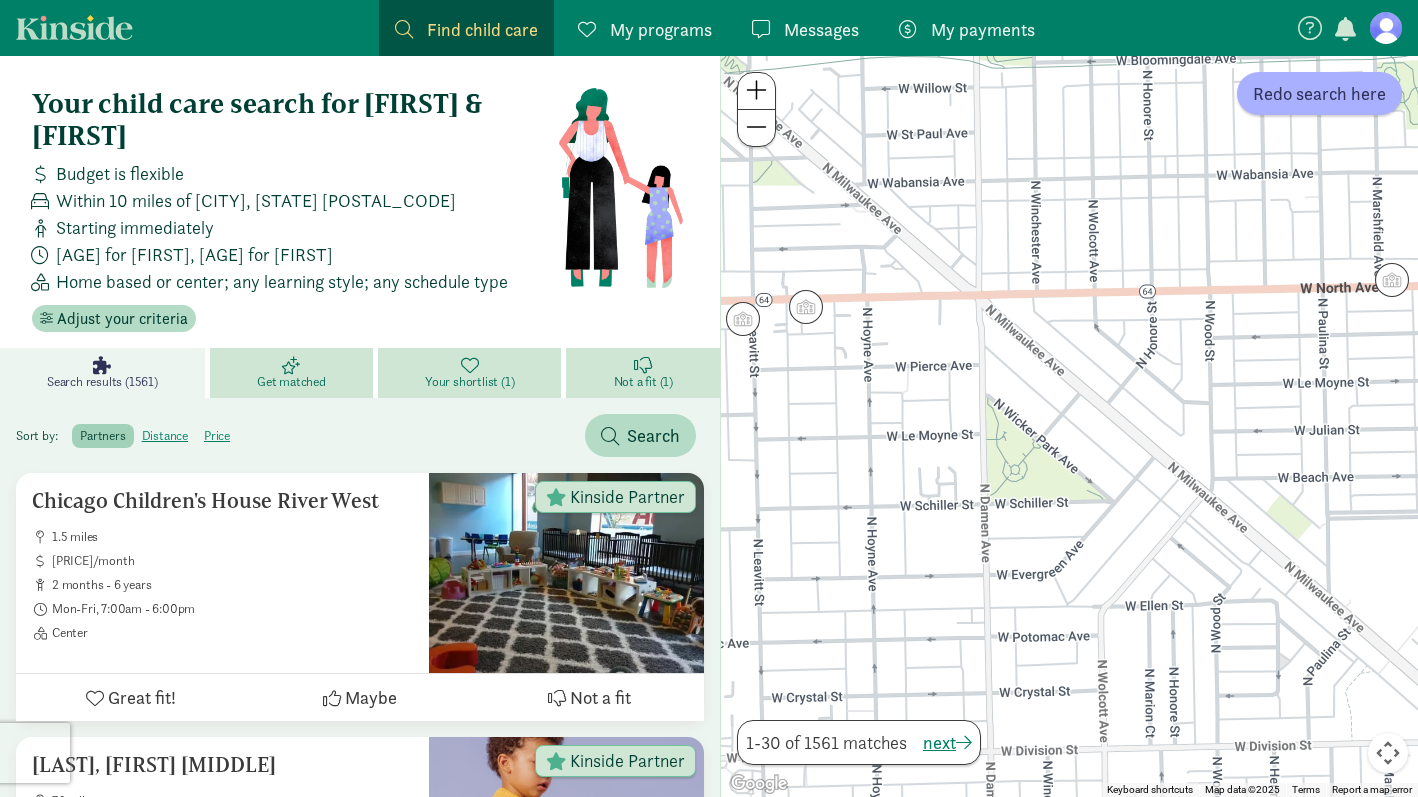 drag, startPoint x: 1064, startPoint y: 571, endPoint x: 952, endPoint y: 624, distance: 123.90723 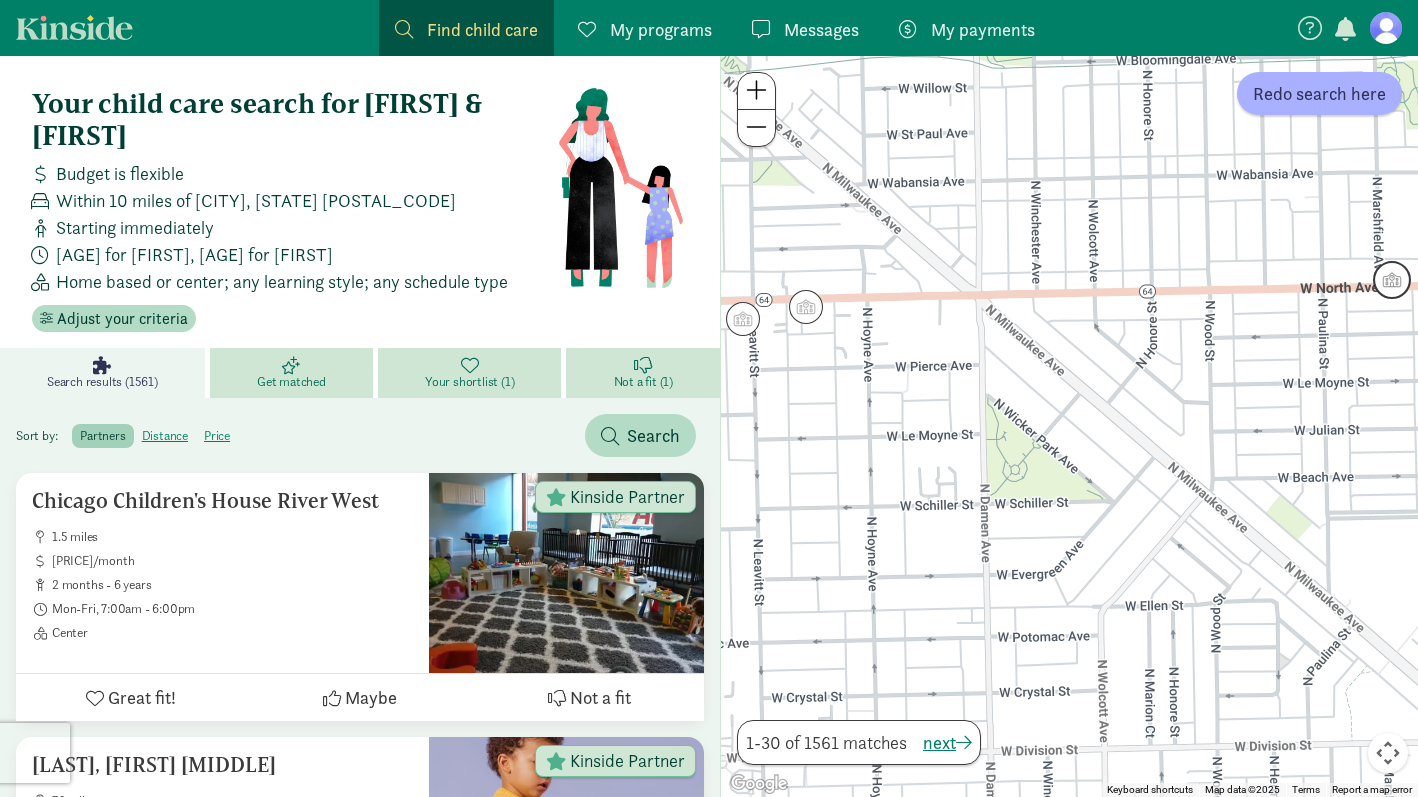 click at bounding box center (1392, 280) 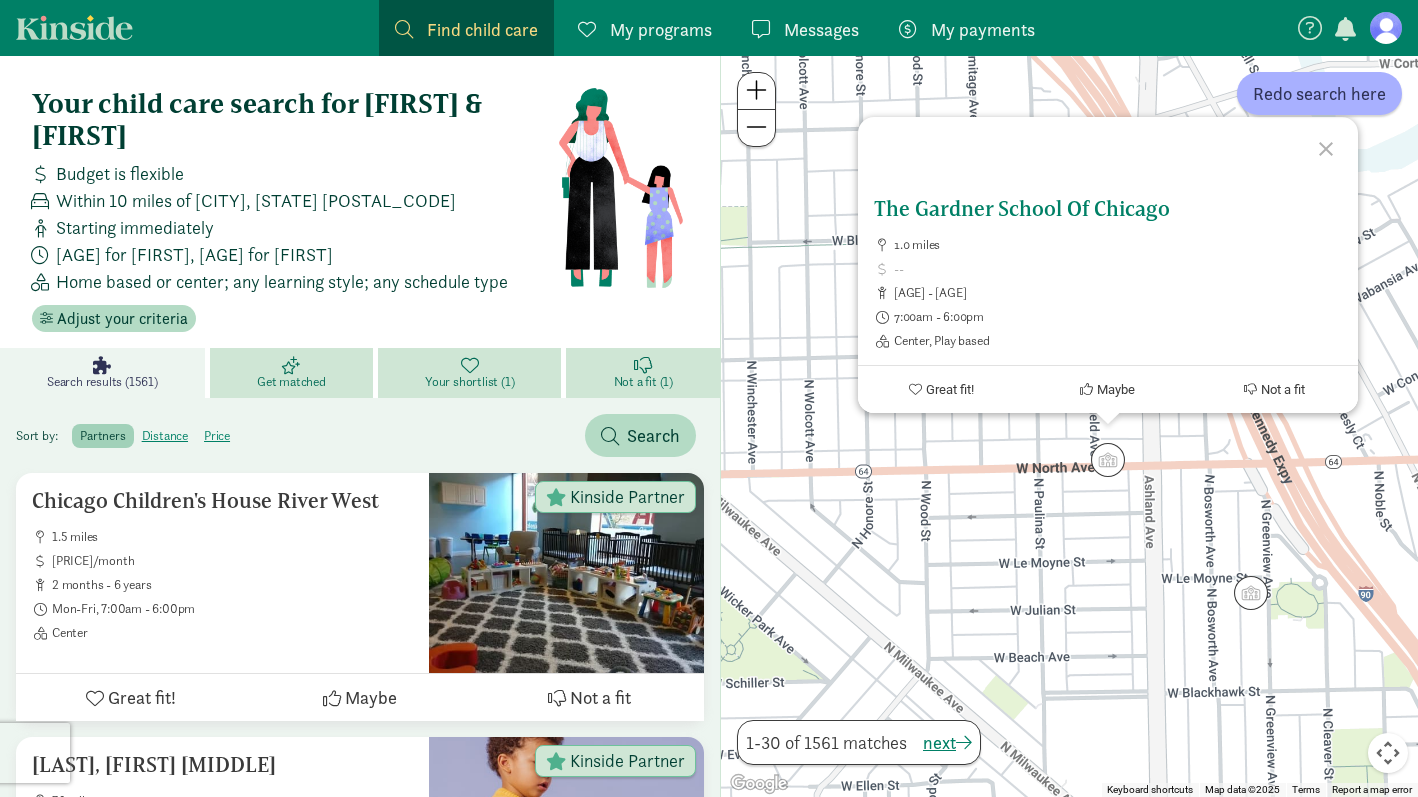 click on "The Gardner School Of Chicago" at bounding box center (1108, 209) 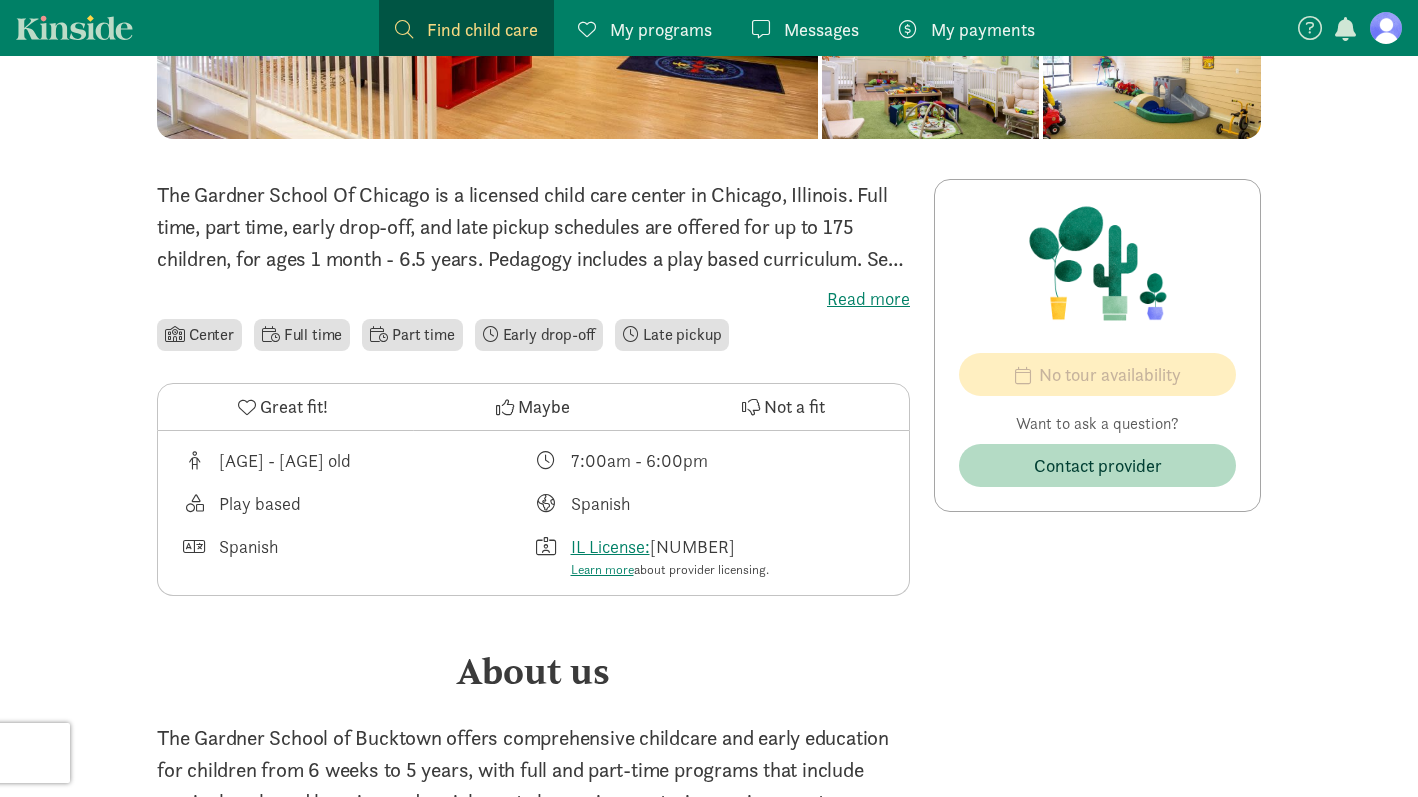 scroll, scrollTop: 348, scrollLeft: 0, axis: vertical 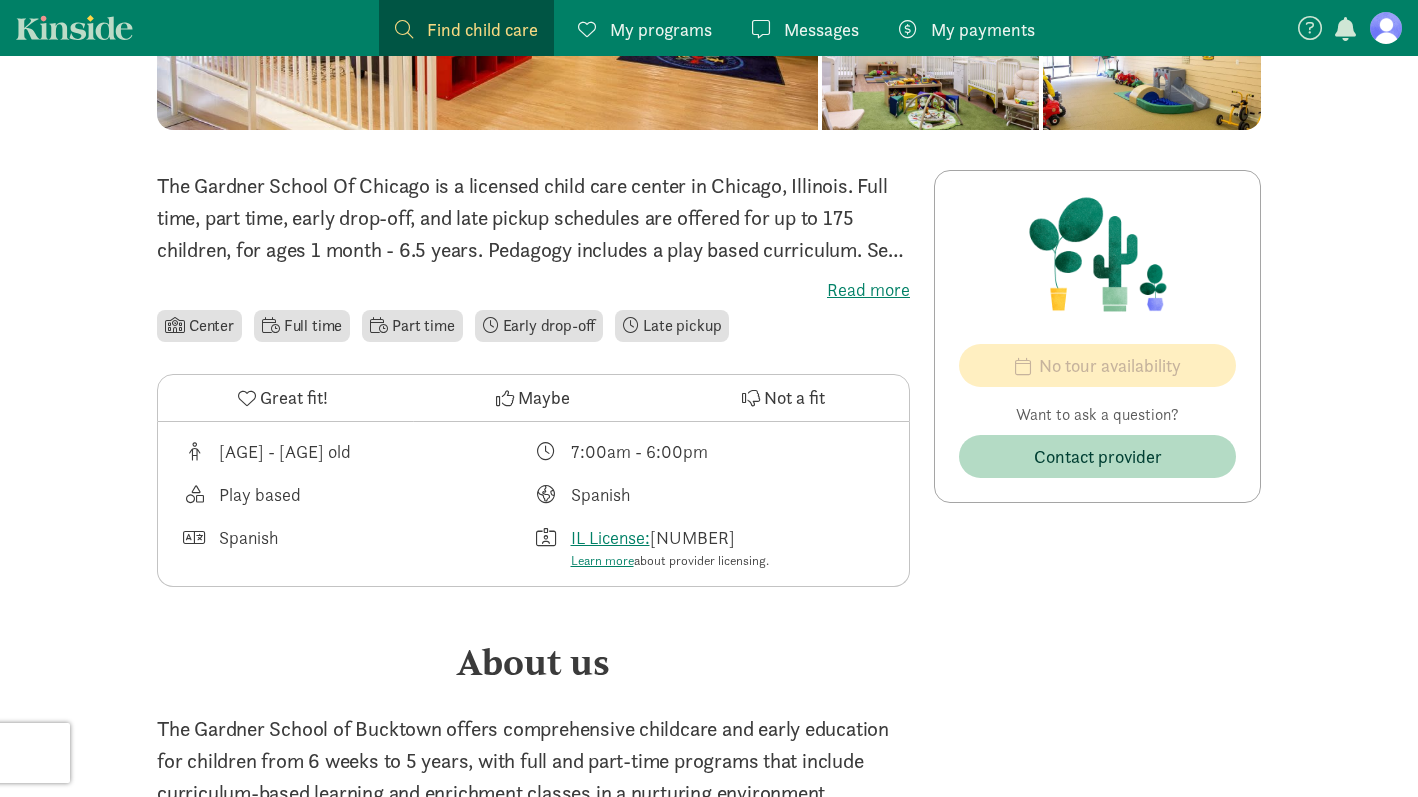 click on "Read more" at bounding box center [533, 290] 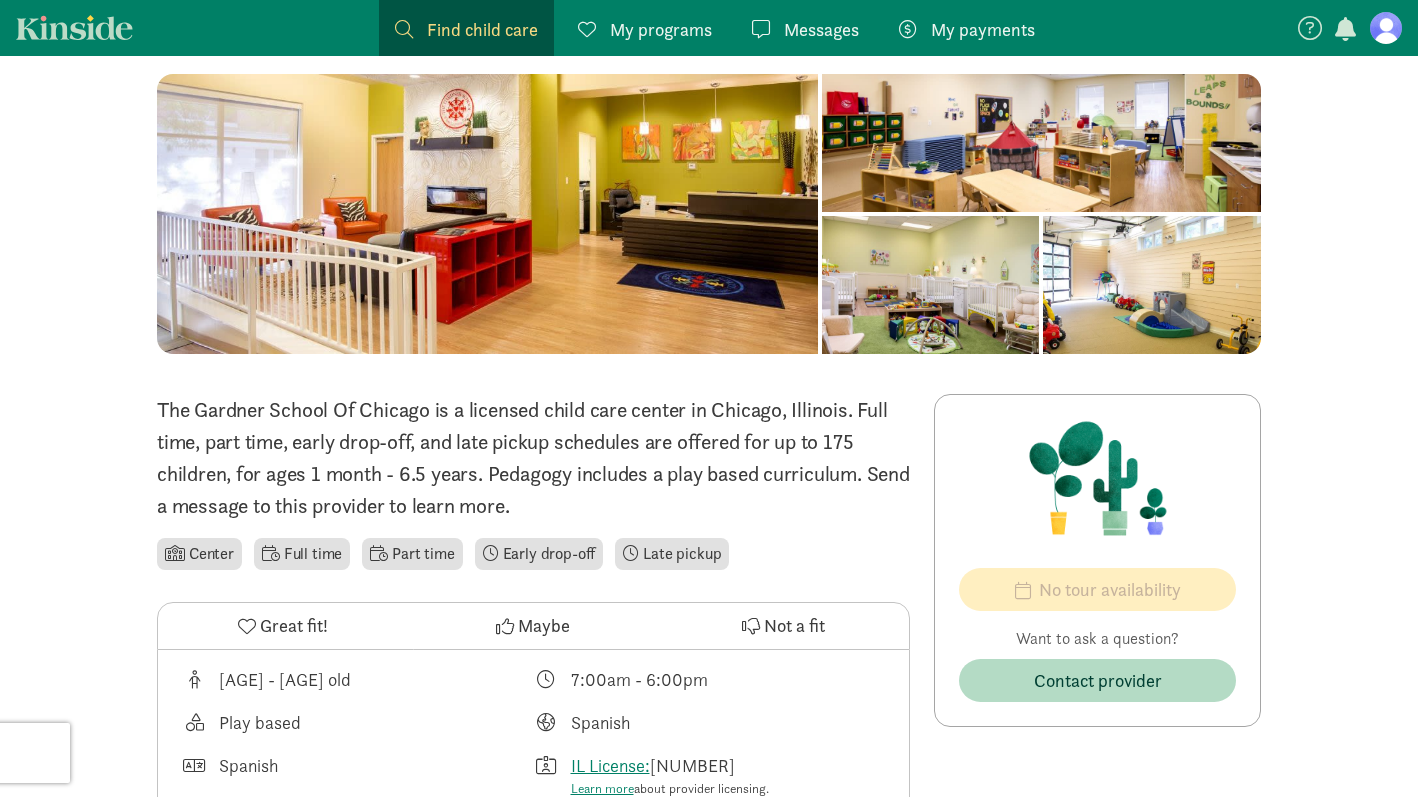 scroll, scrollTop: 0, scrollLeft: 0, axis: both 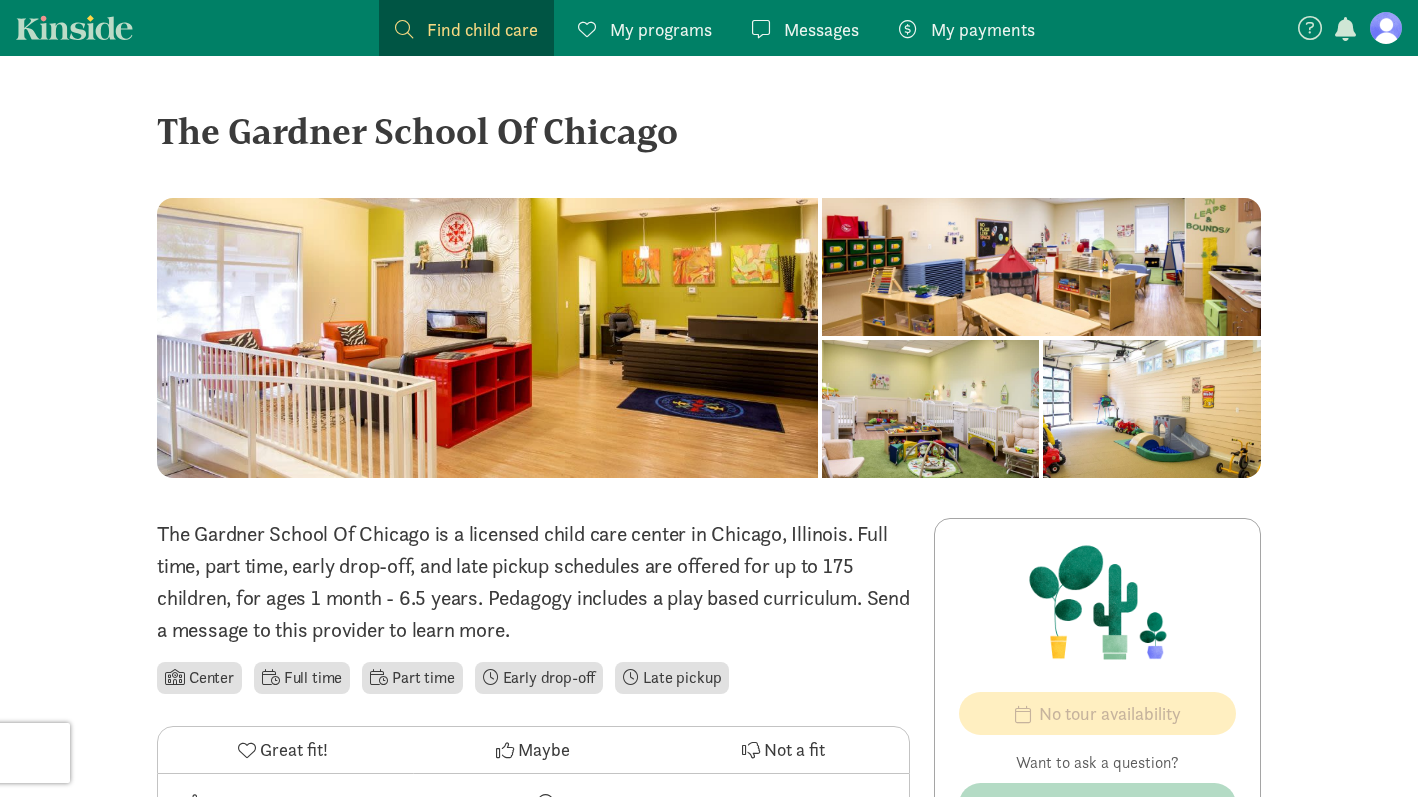 click 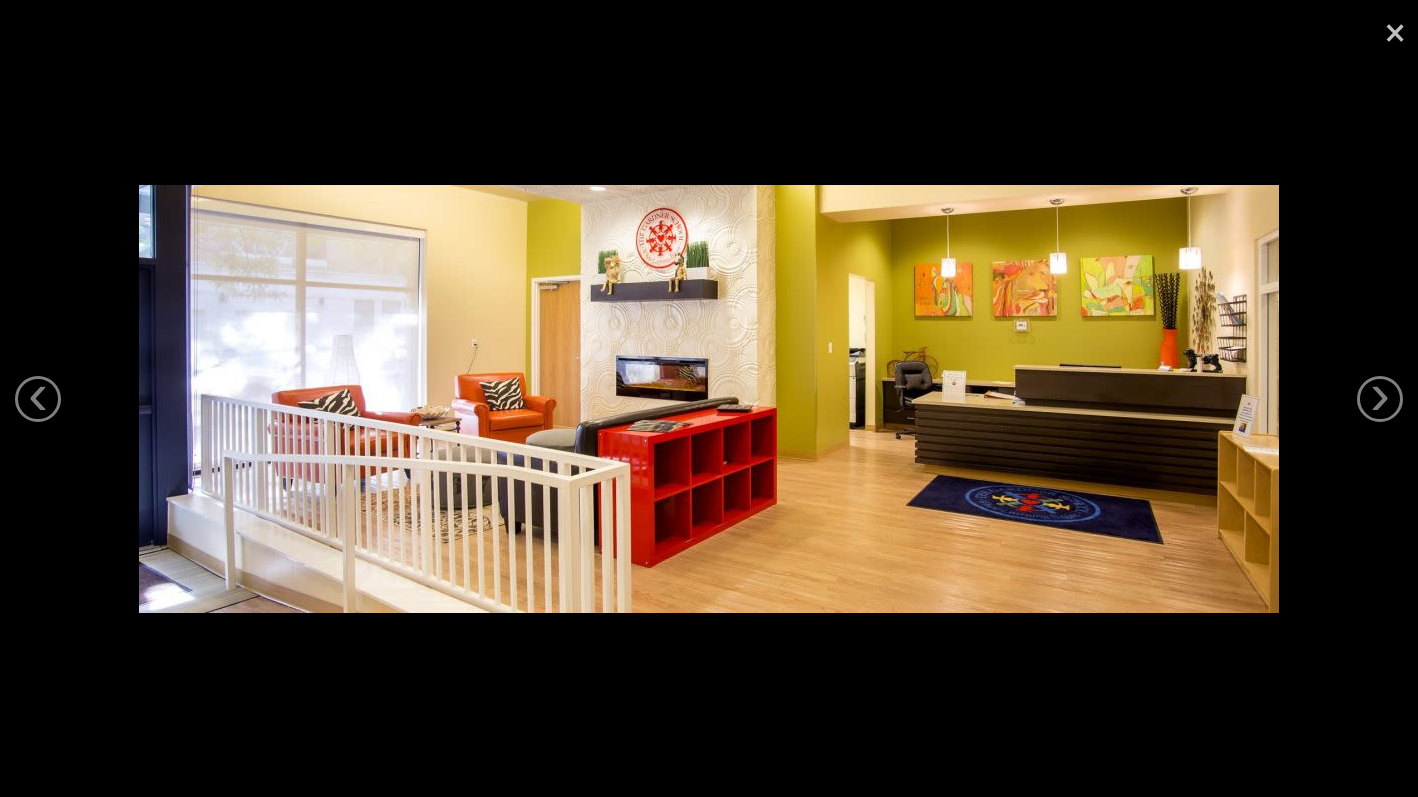 click on "×" at bounding box center [1395, 30] 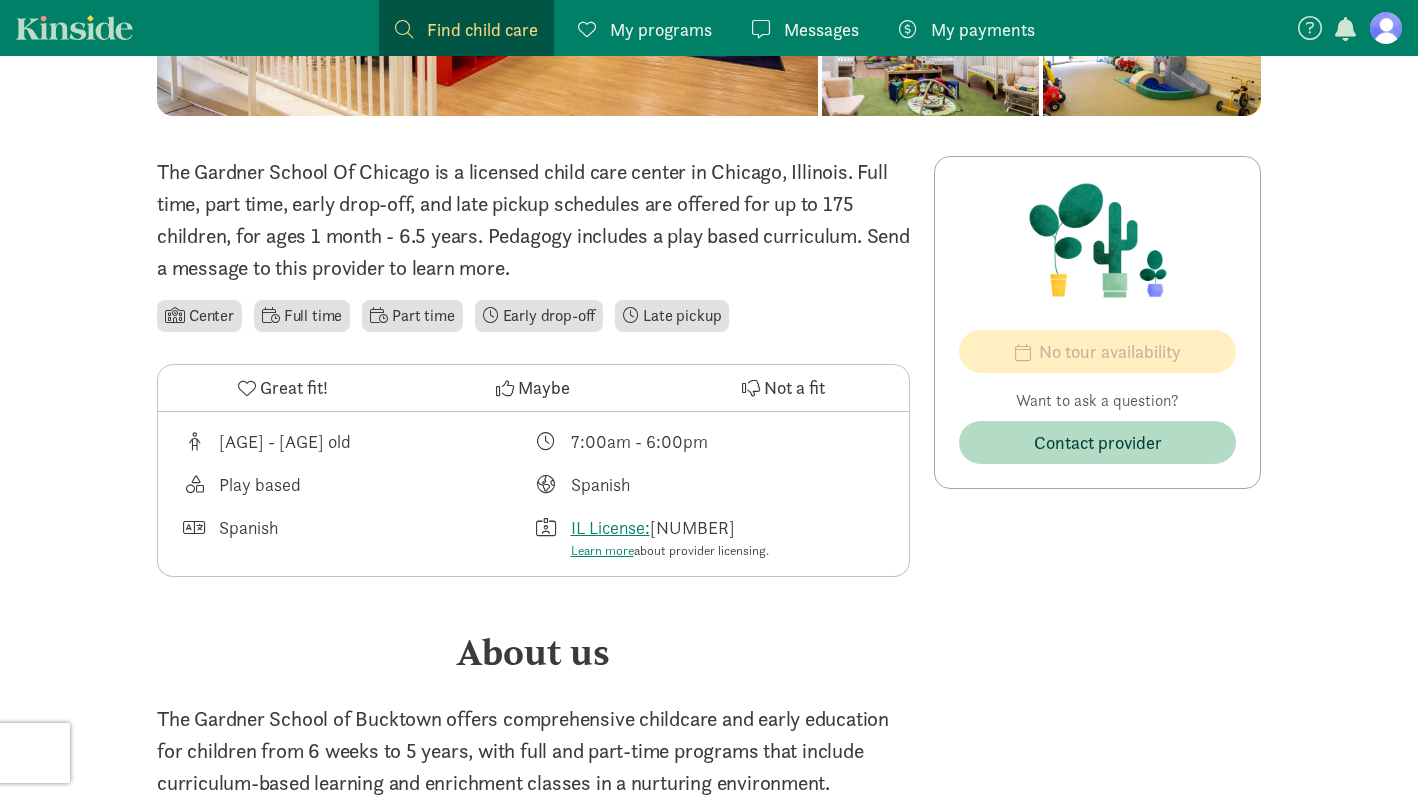 scroll, scrollTop: 371, scrollLeft: 0, axis: vertical 